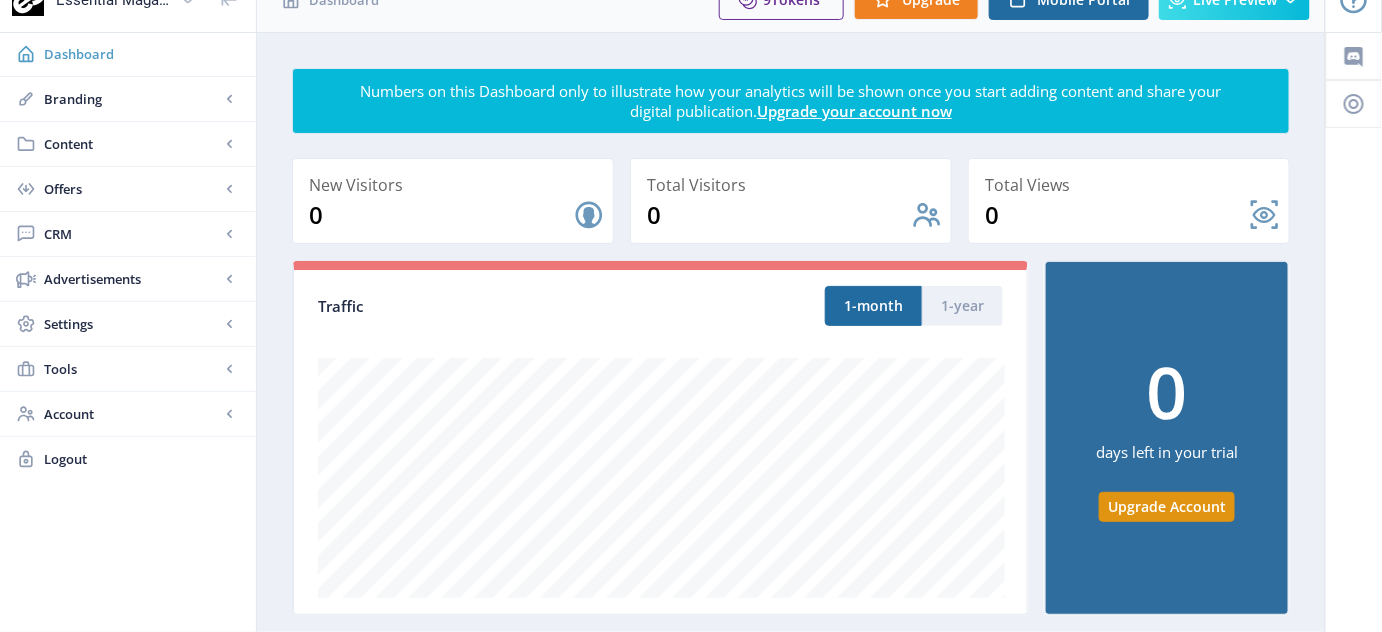 scroll, scrollTop: 0, scrollLeft: 0, axis: both 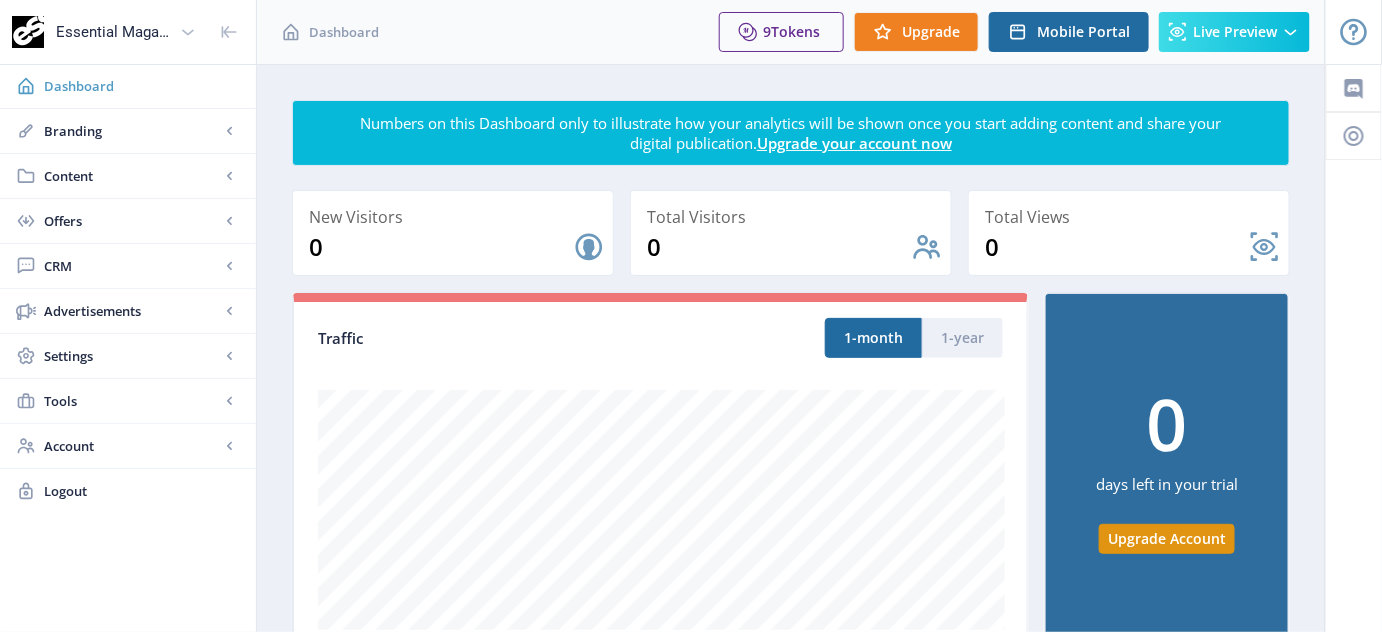 click on "Dashboard" at bounding box center (142, 86) 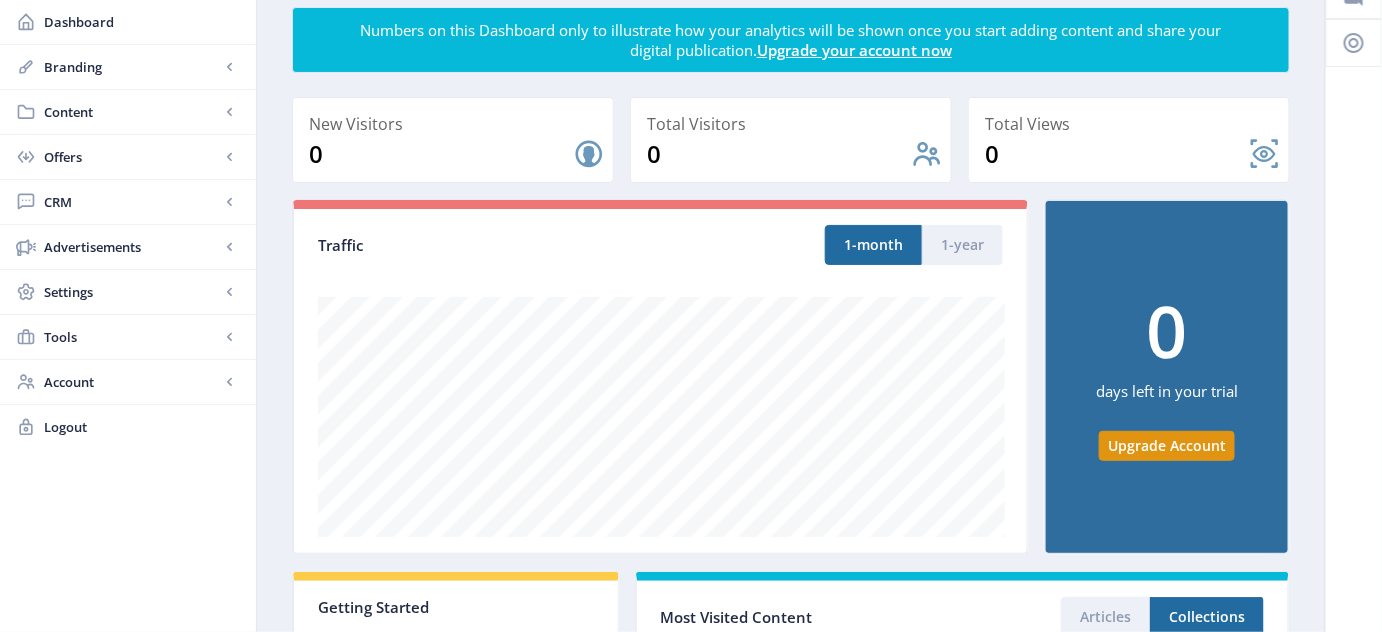 scroll, scrollTop: 0, scrollLeft: 0, axis: both 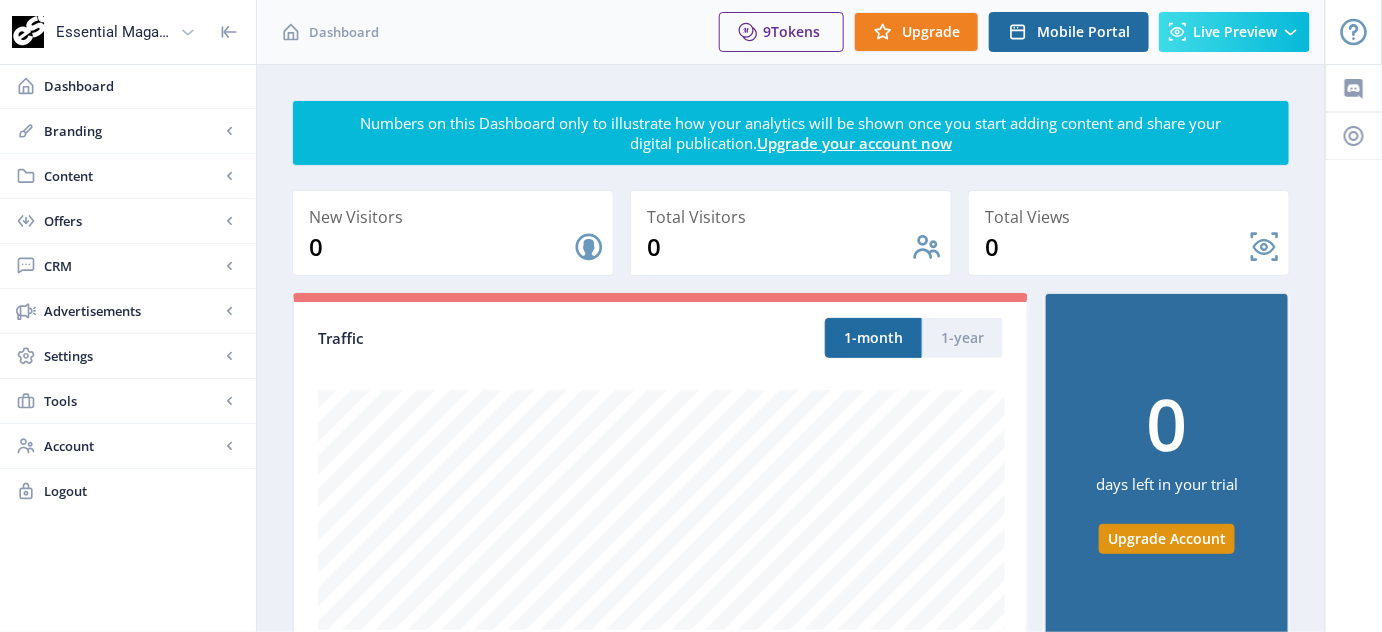 click on "Essential Magazine" at bounding box center (114, 32) 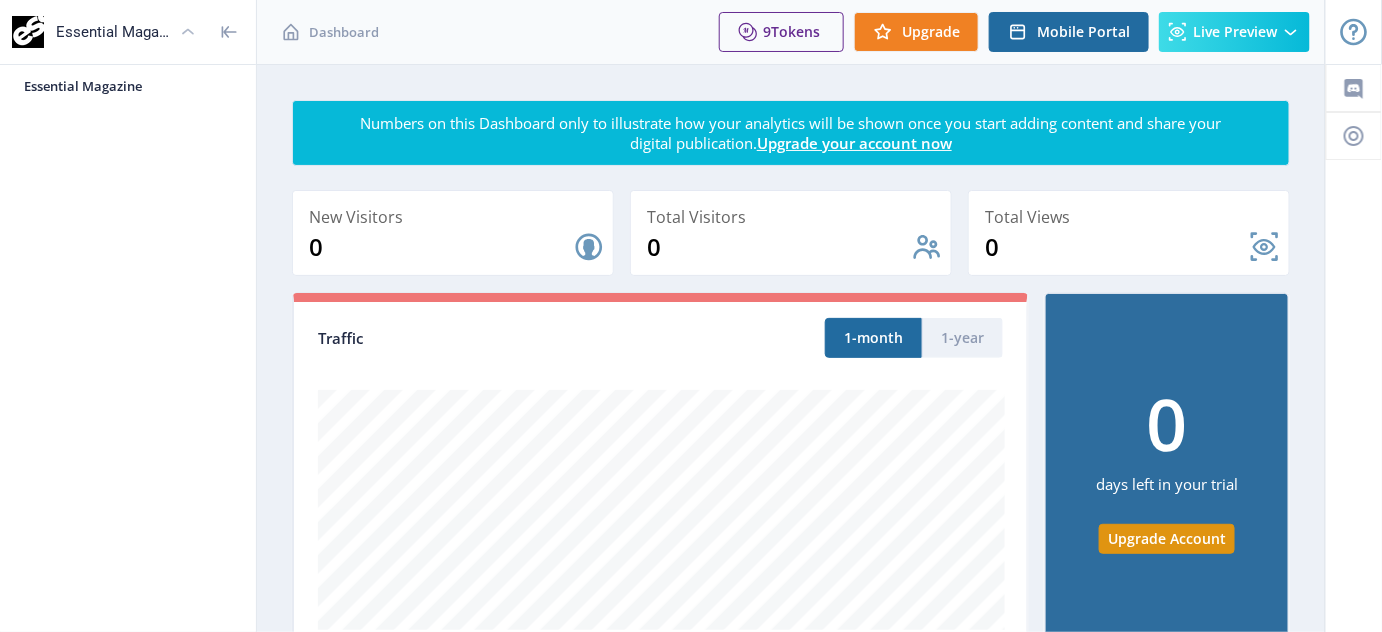 click on "Essential Magazine" at bounding box center [114, 32] 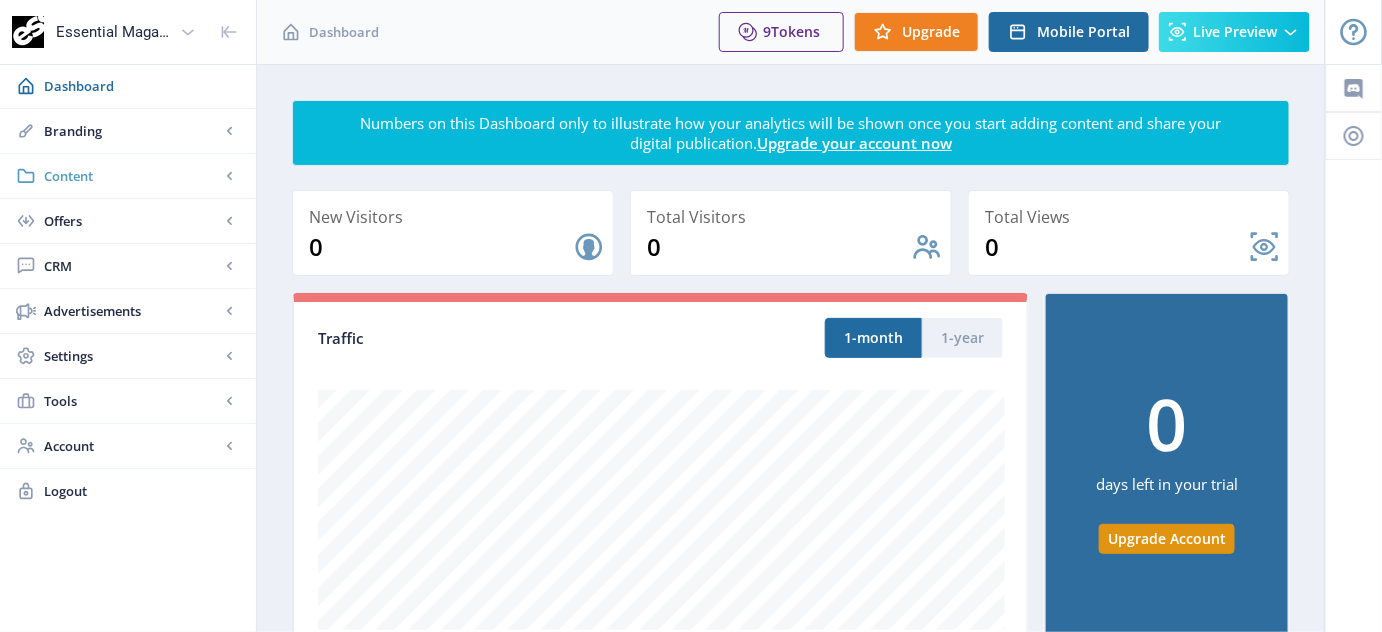 click on "Content" at bounding box center (132, 176) 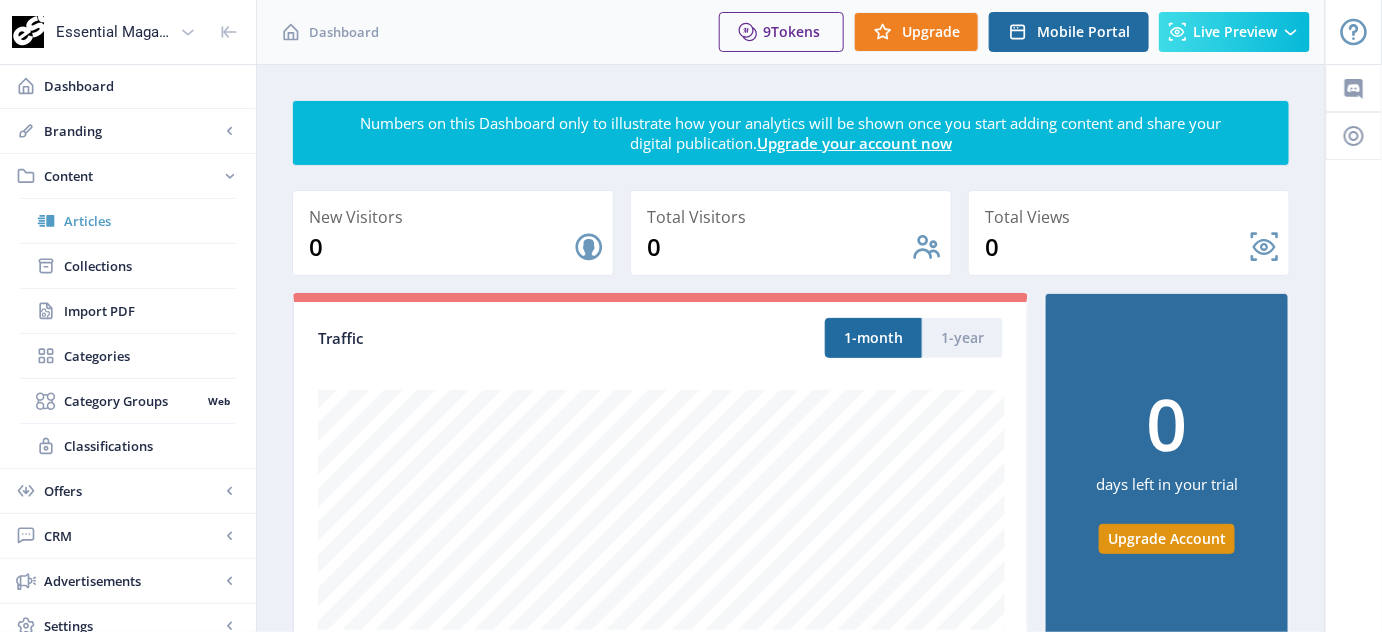 drag, startPoint x: 88, startPoint y: 226, endPoint x: 333, endPoint y: 113, distance: 269.80362 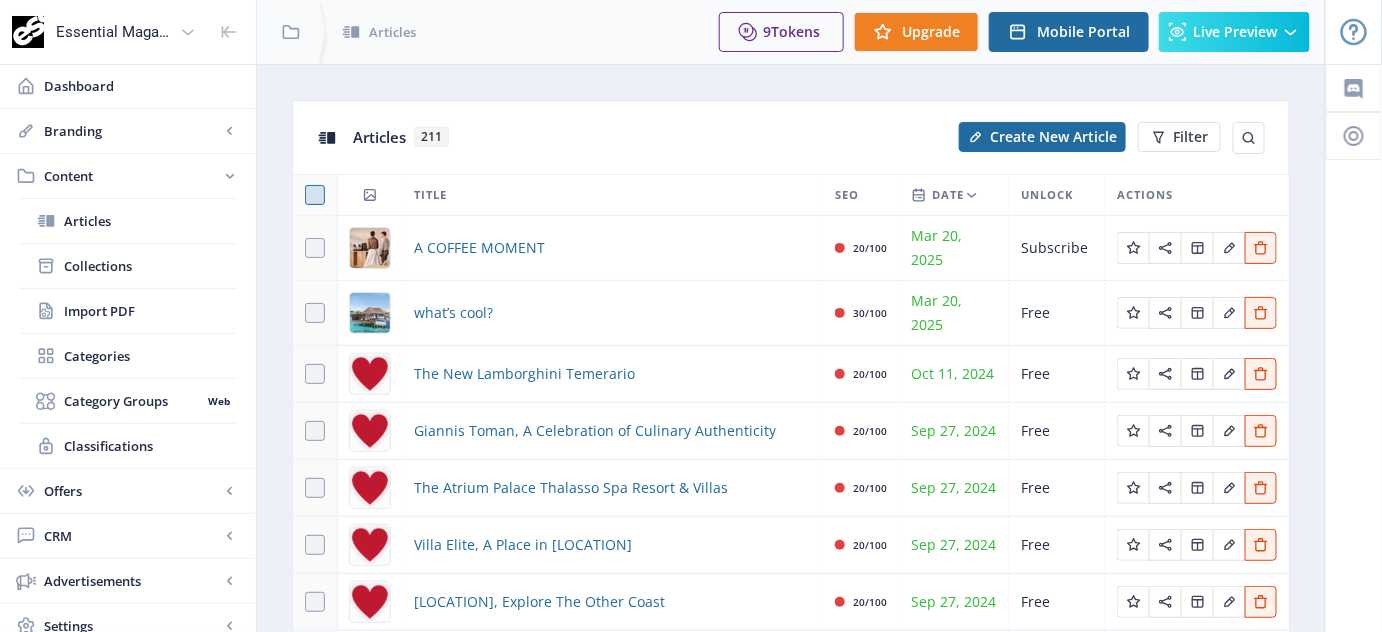click at bounding box center (315, 195) 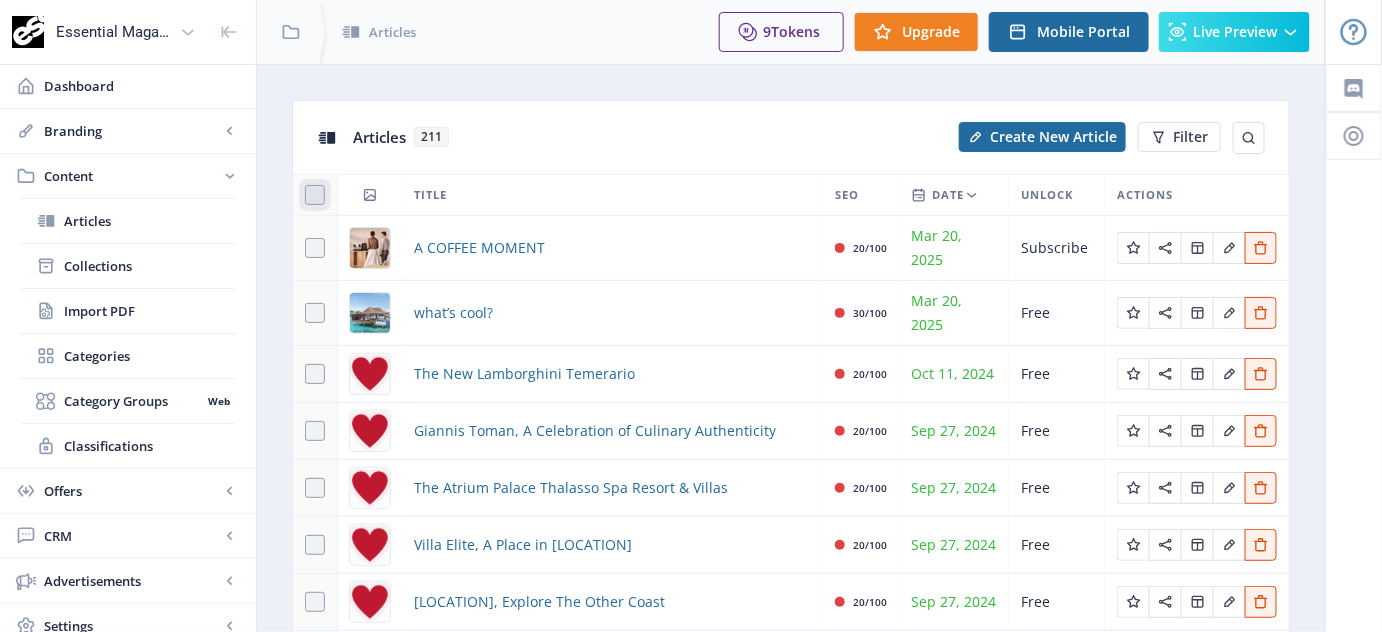 click at bounding box center (305, 195) 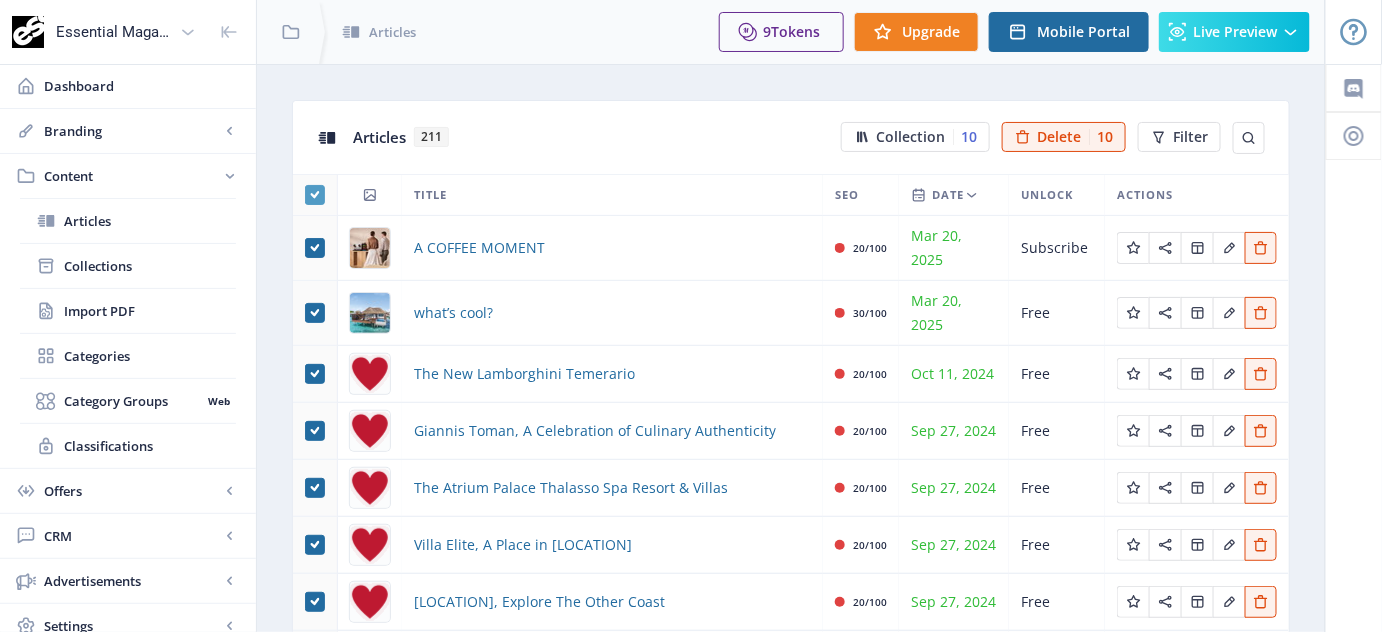 click at bounding box center [315, 195] 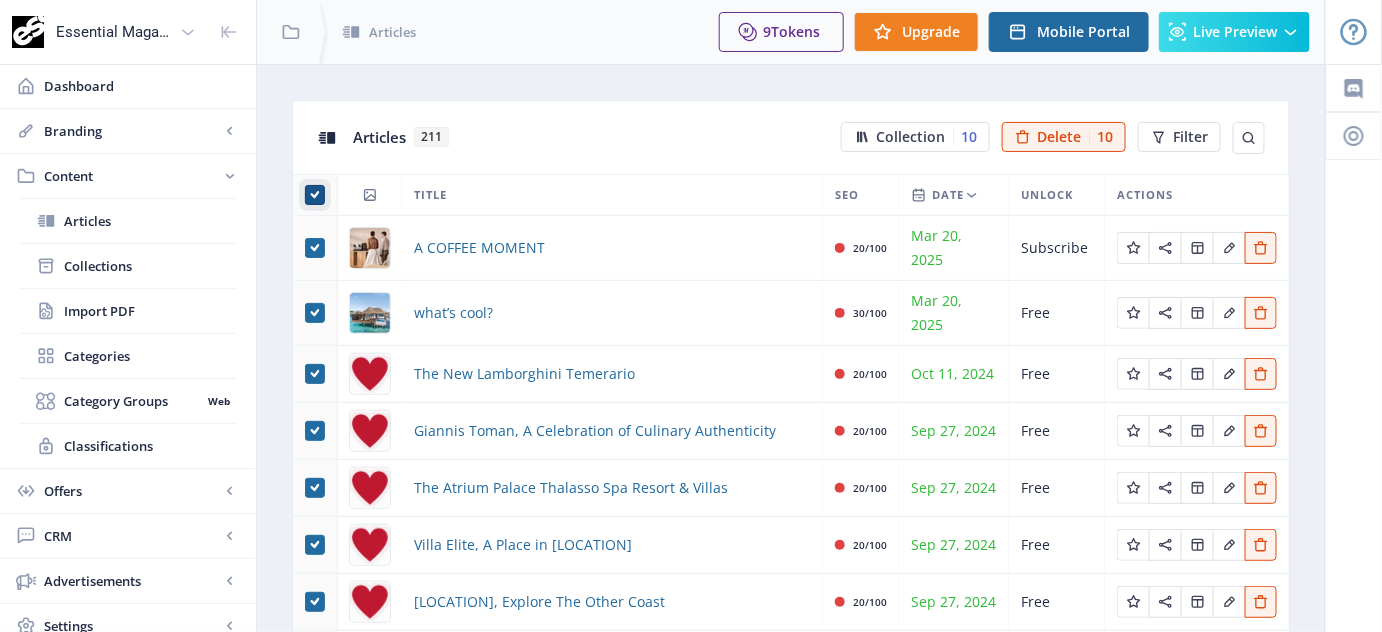 checkbox on "false" 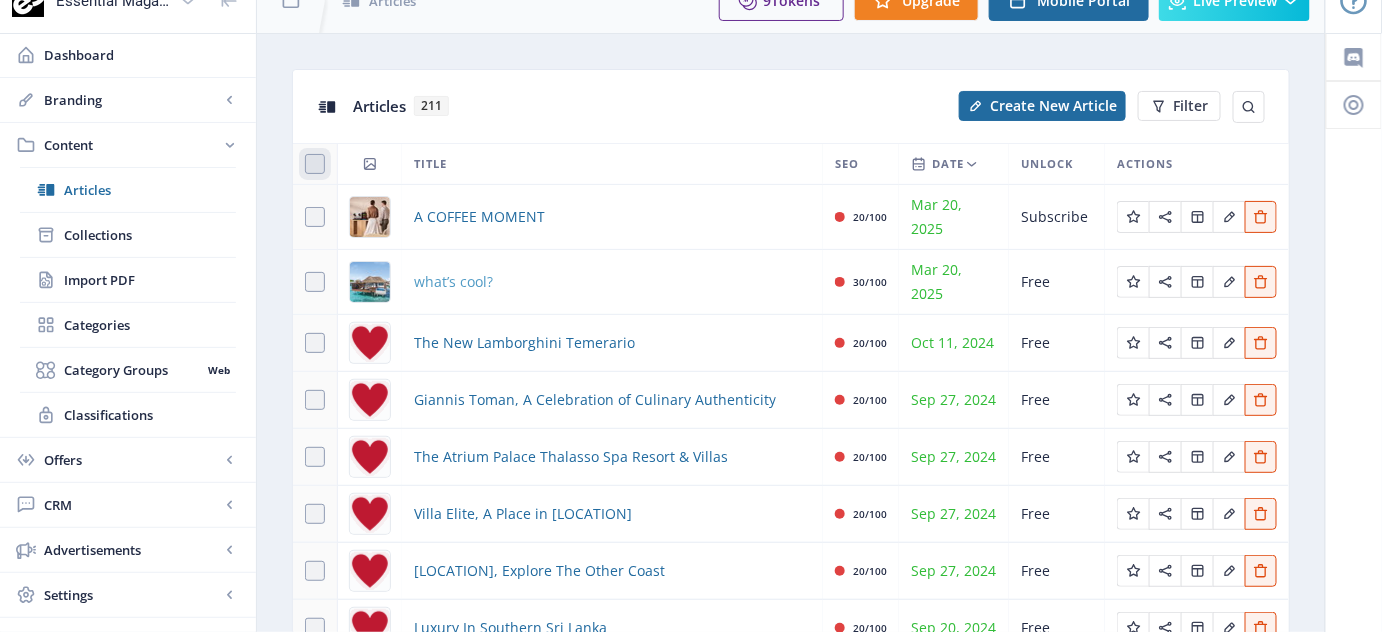 scroll, scrollTop: 0, scrollLeft: 0, axis: both 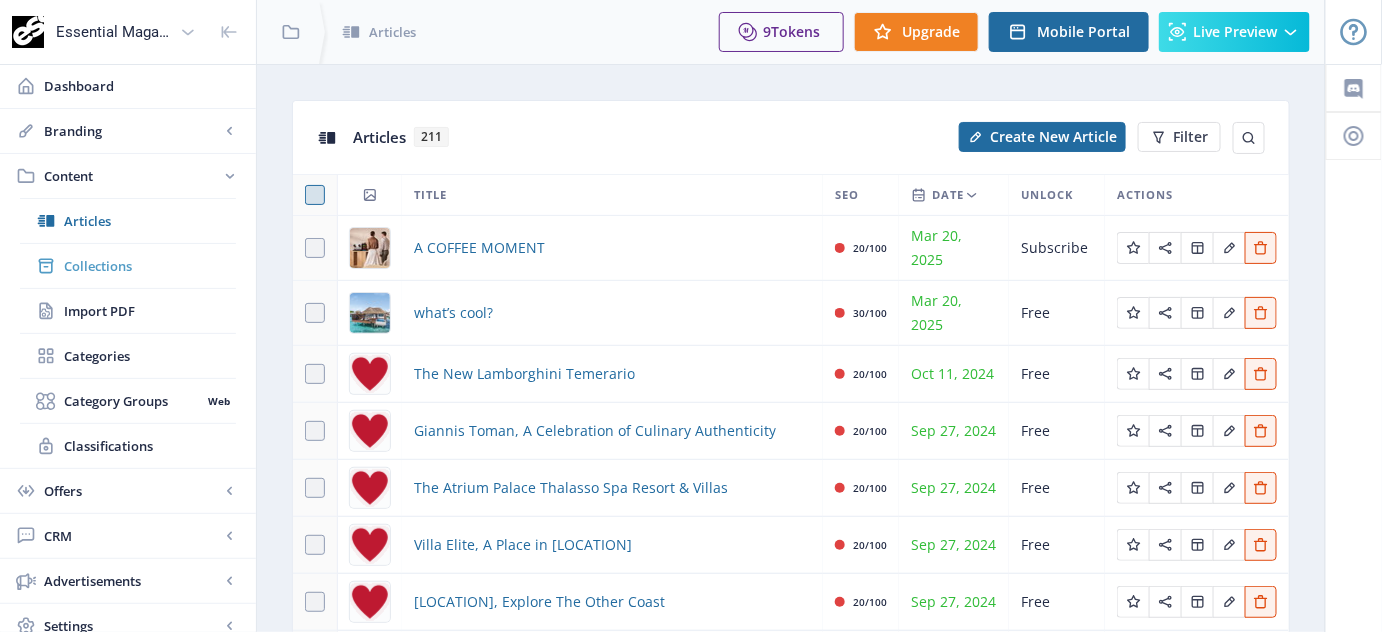 click on "Collections" at bounding box center (150, 266) 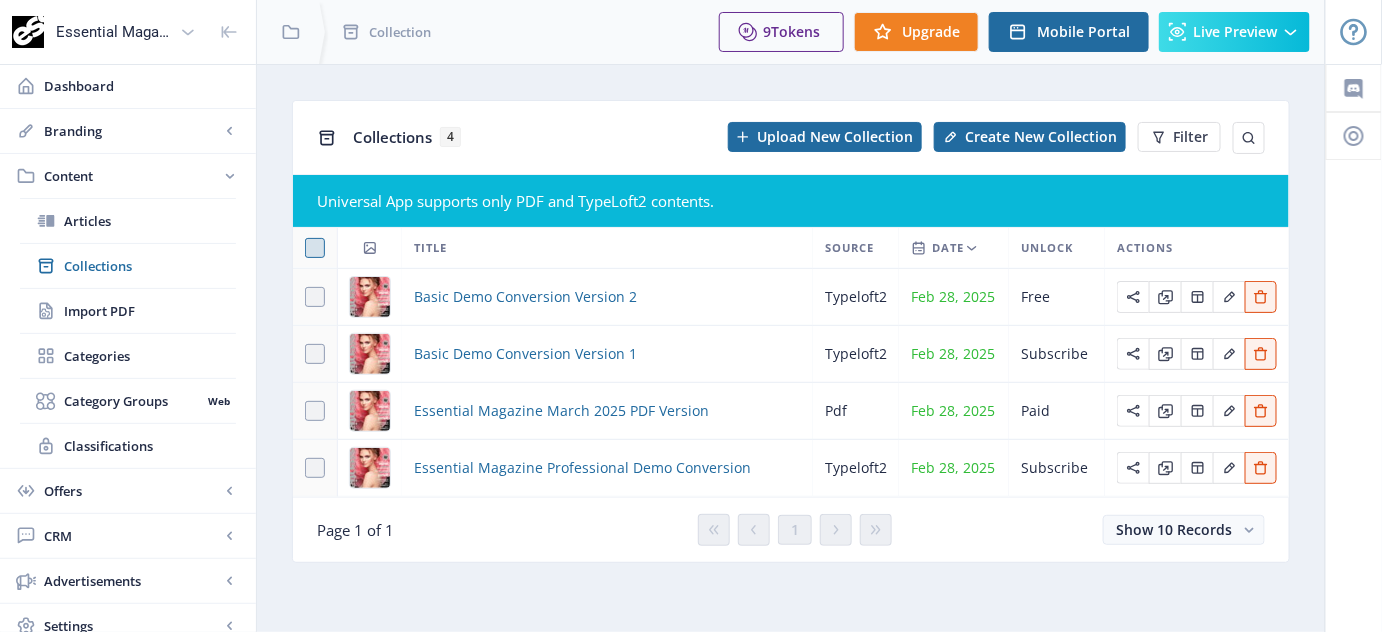 click at bounding box center (315, 248) 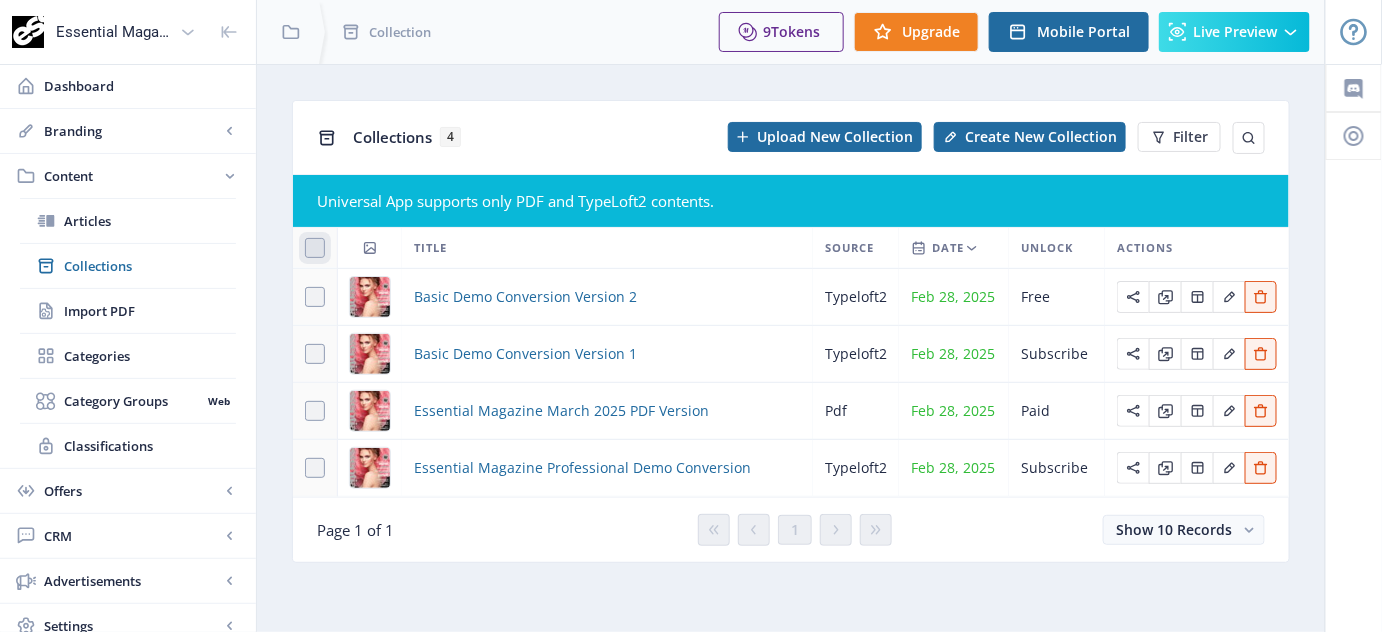 click at bounding box center [305, 248] 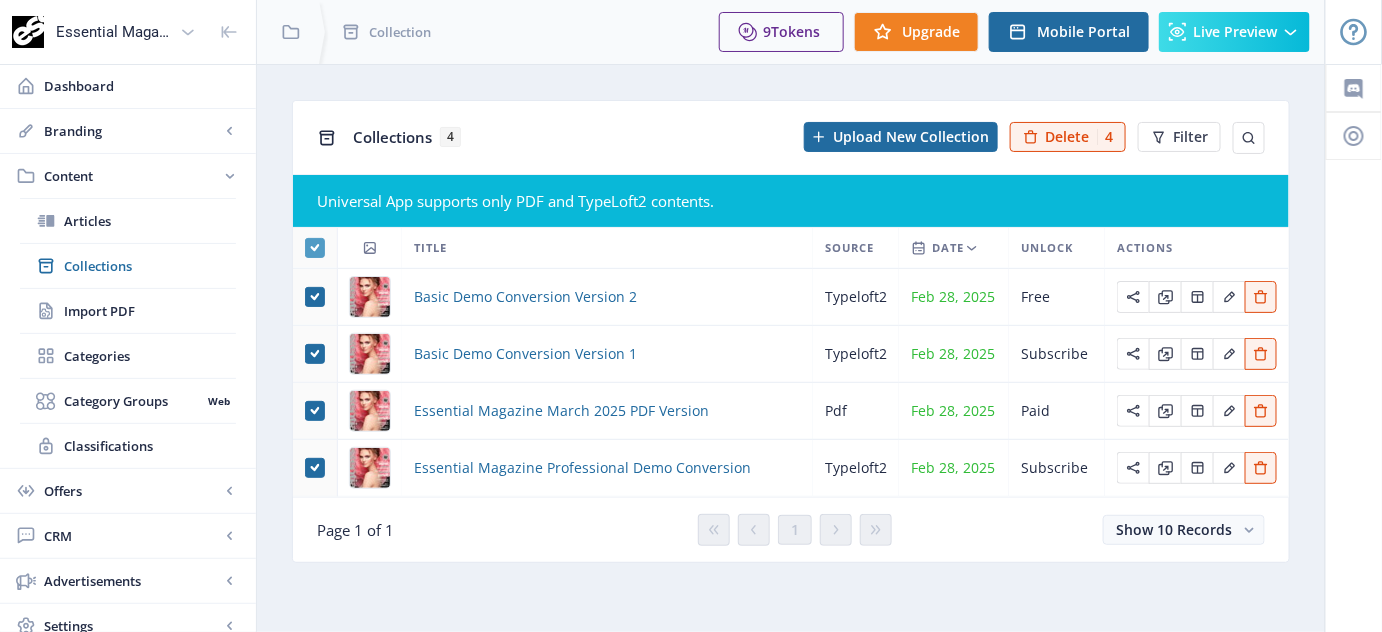 click at bounding box center [314, 247] 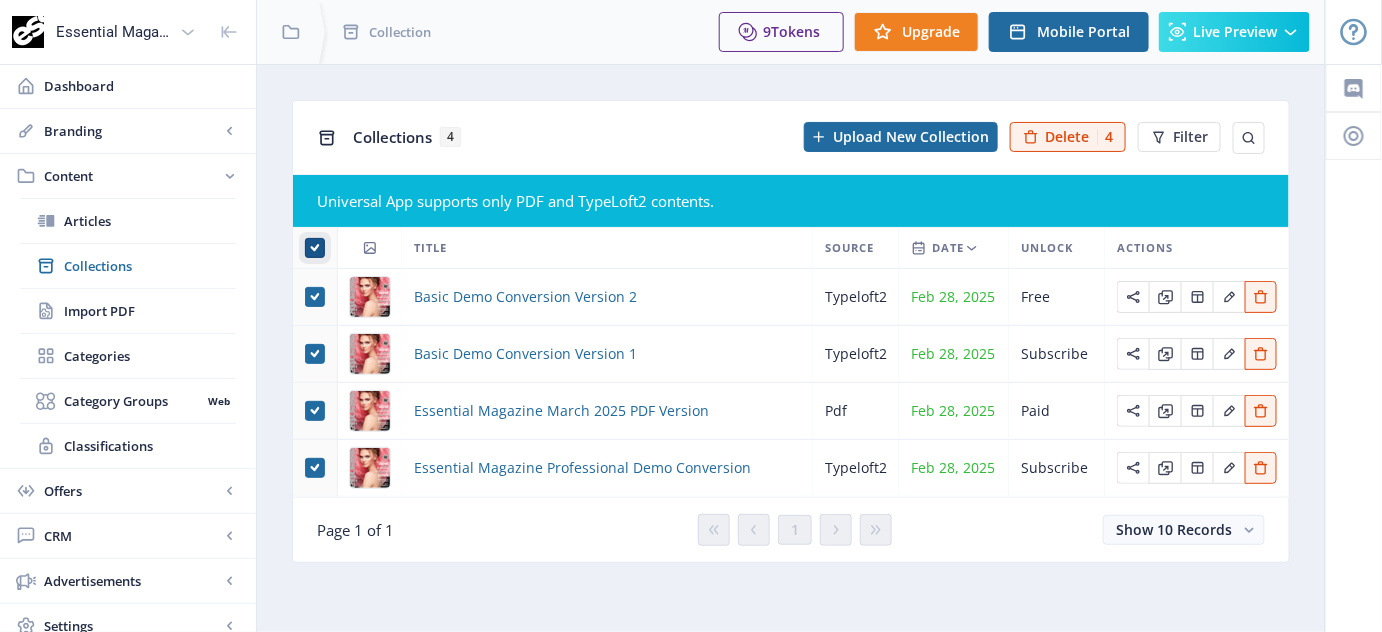 click at bounding box center [305, 248] 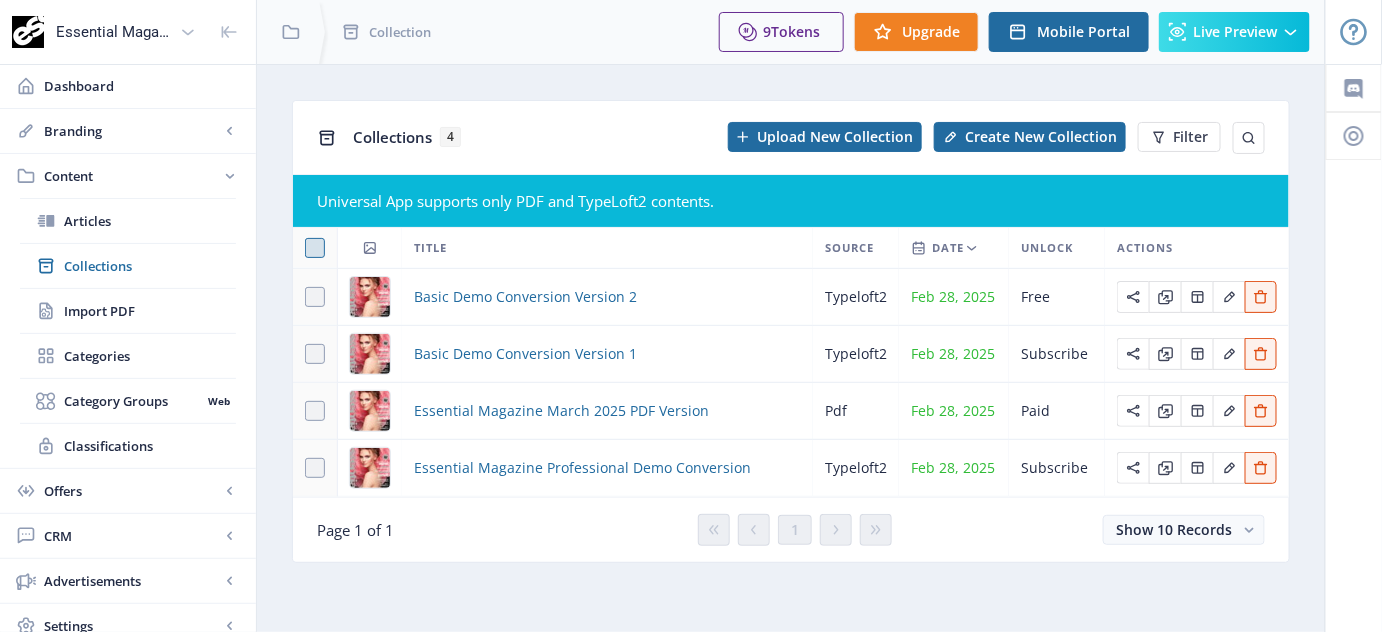 click at bounding box center [315, 248] 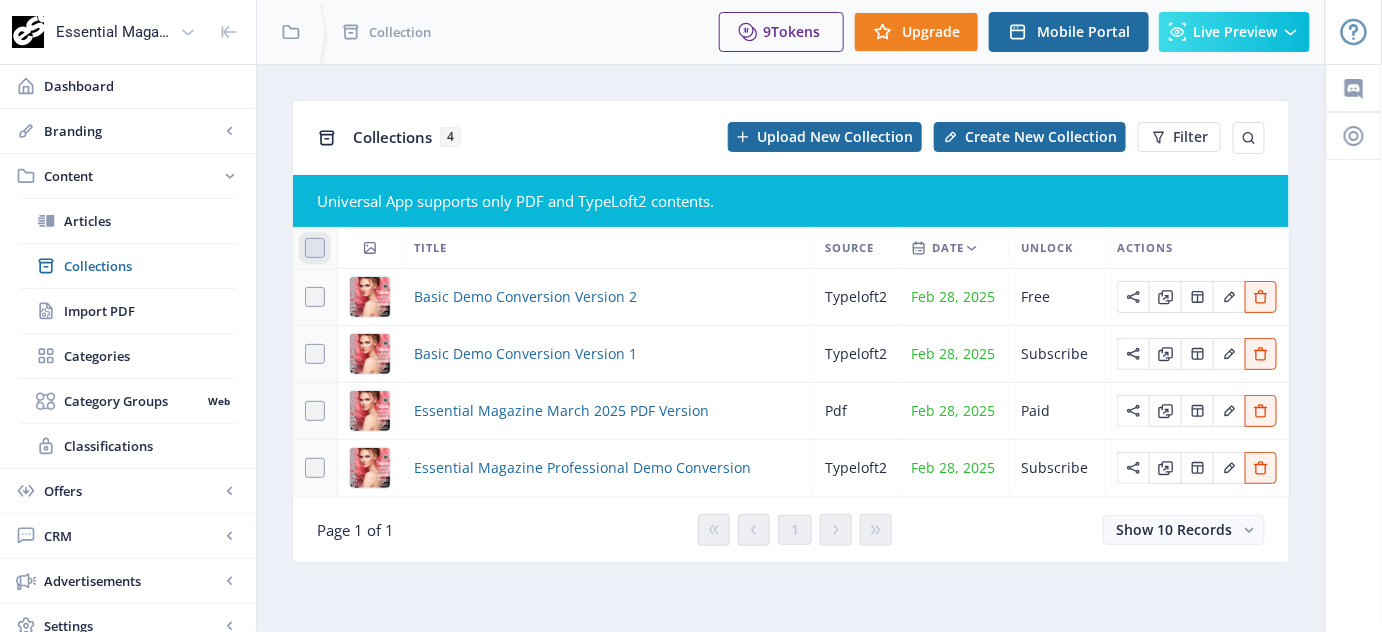 click at bounding box center (305, 248) 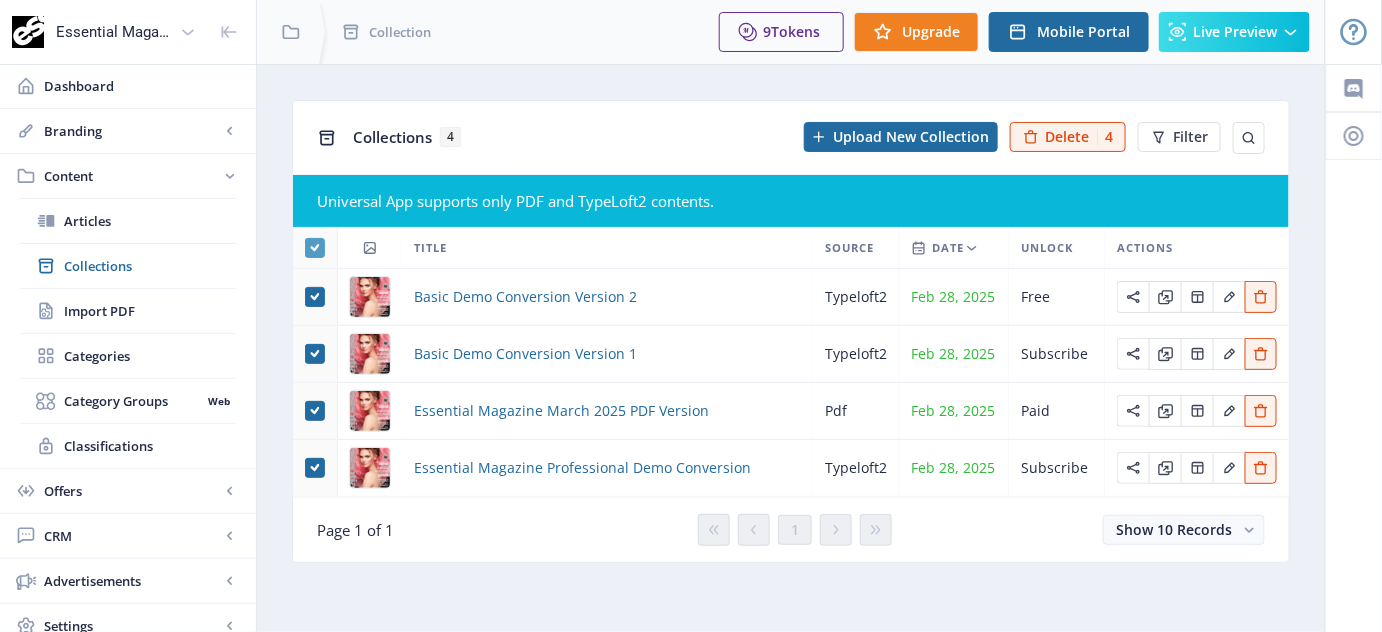 click at bounding box center (315, 248) 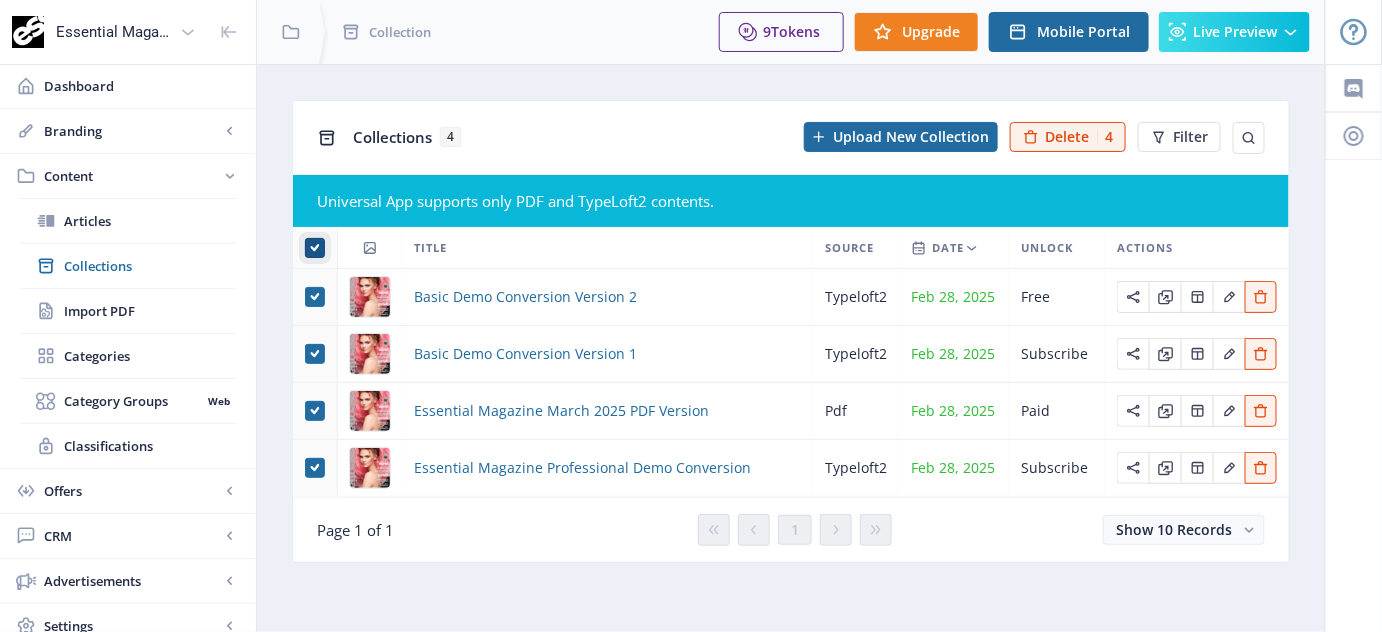 click at bounding box center (305, 248) 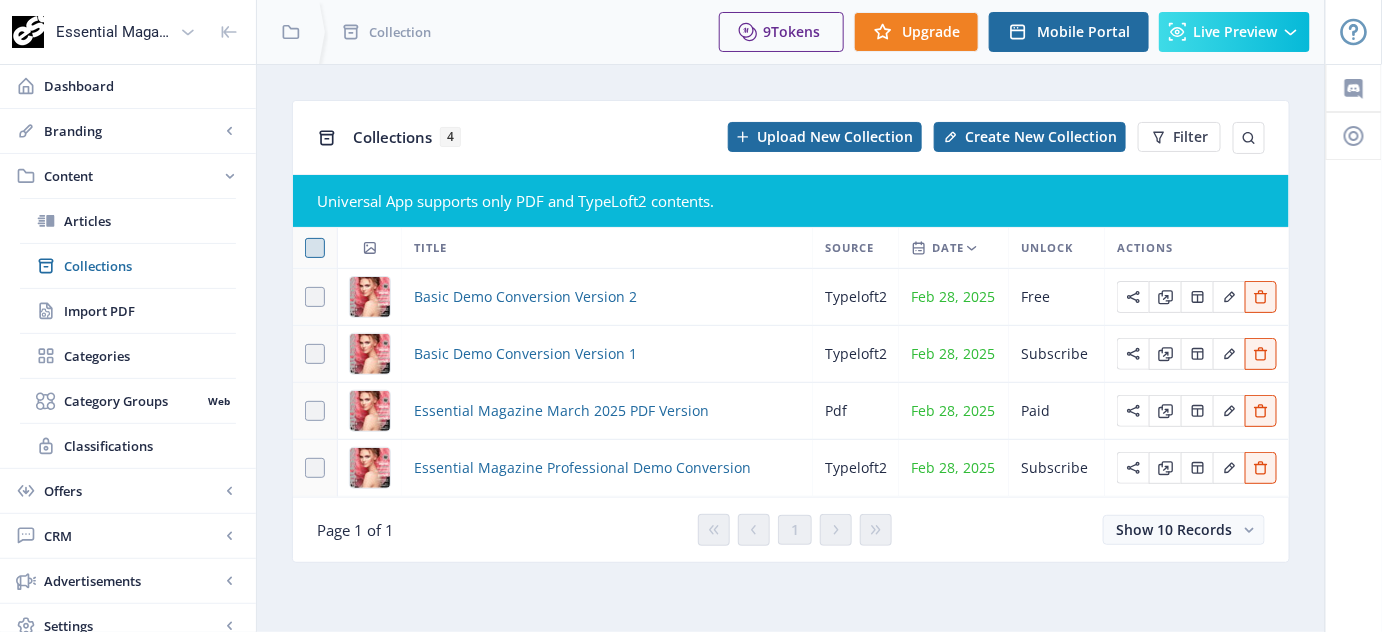 click at bounding box center [315, 248] 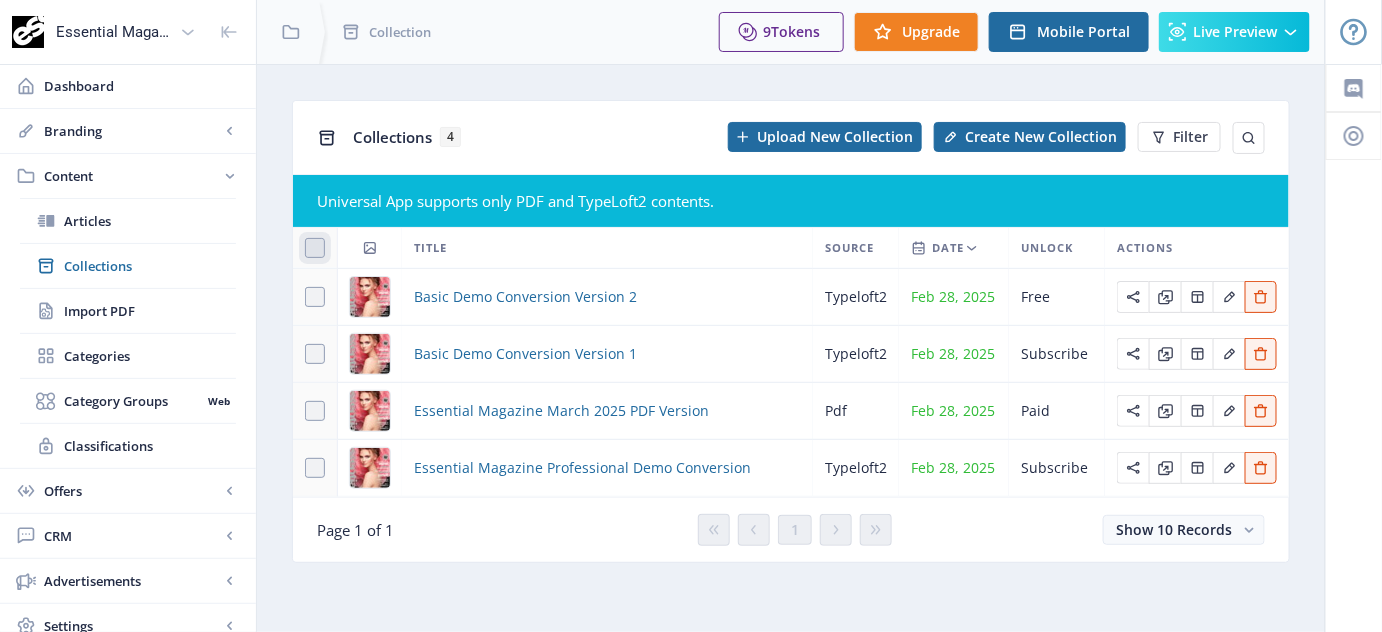click at bounding box center [305, 248] 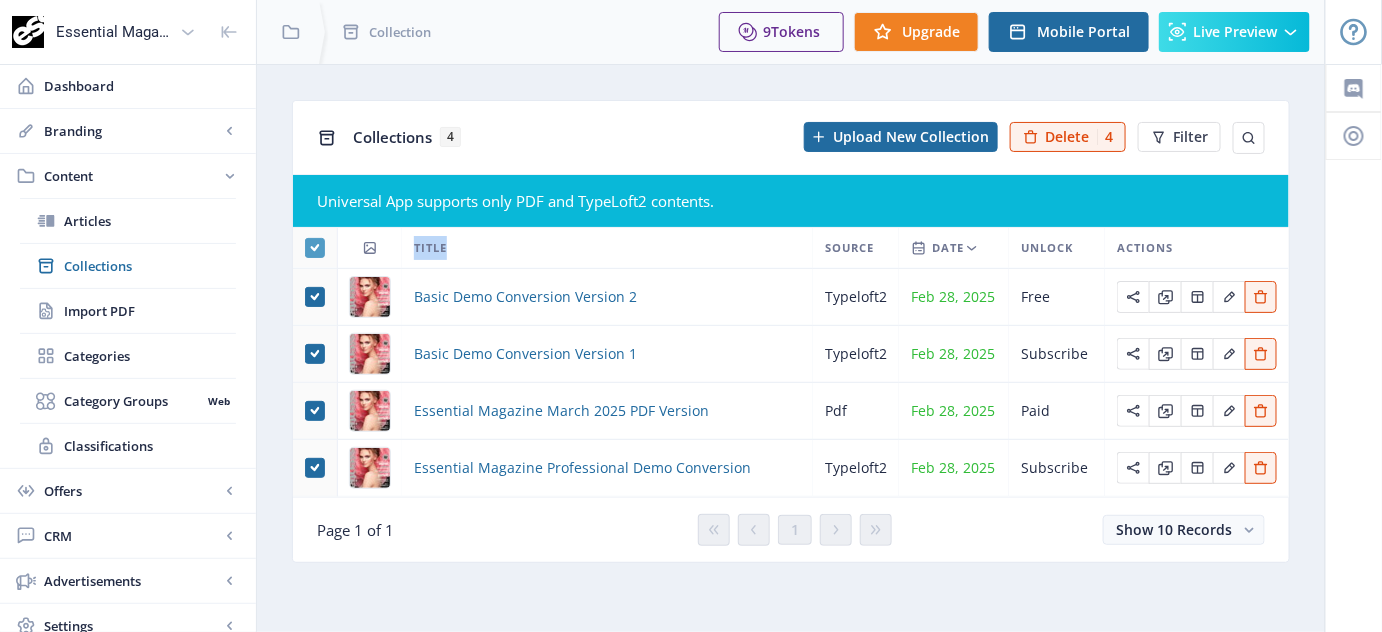 click at bounding box center (315, 248) 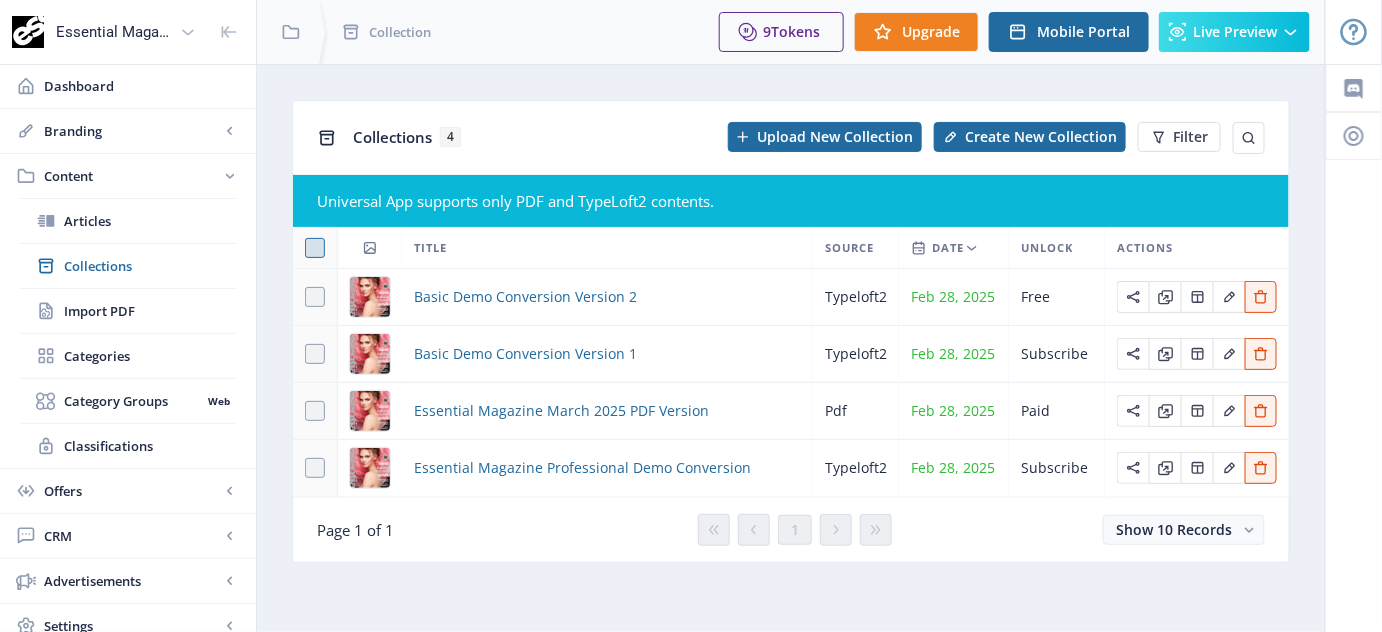click at bounding box center (315, 248) 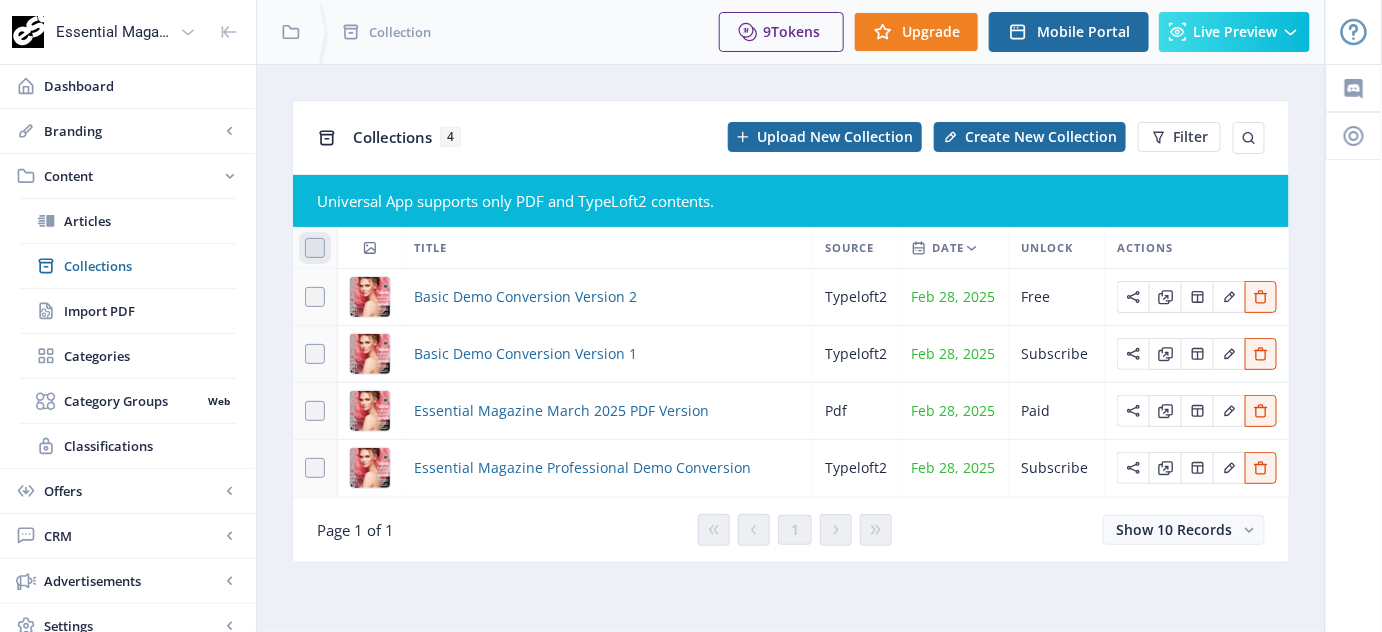 click at bounding box center [305, 248] 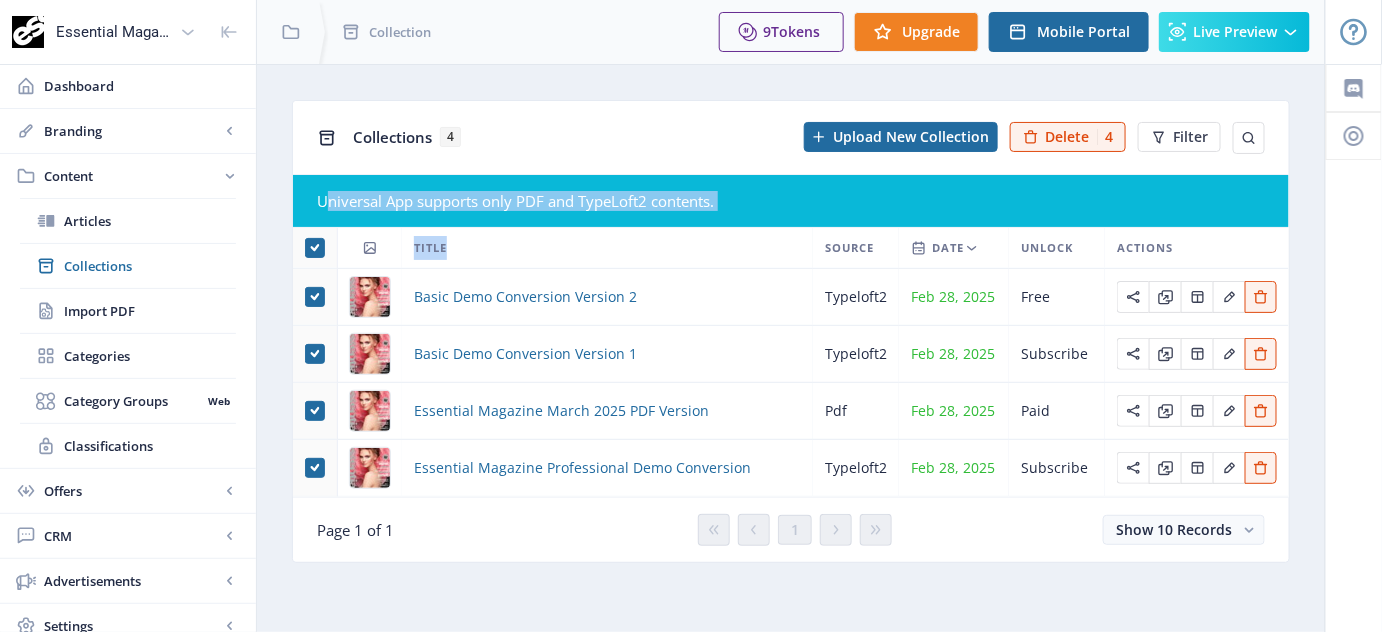 drag, startPoint x: 320, startPoint y: 244, endPoint x: 495, endPoint y: 1, distance: 299.45618 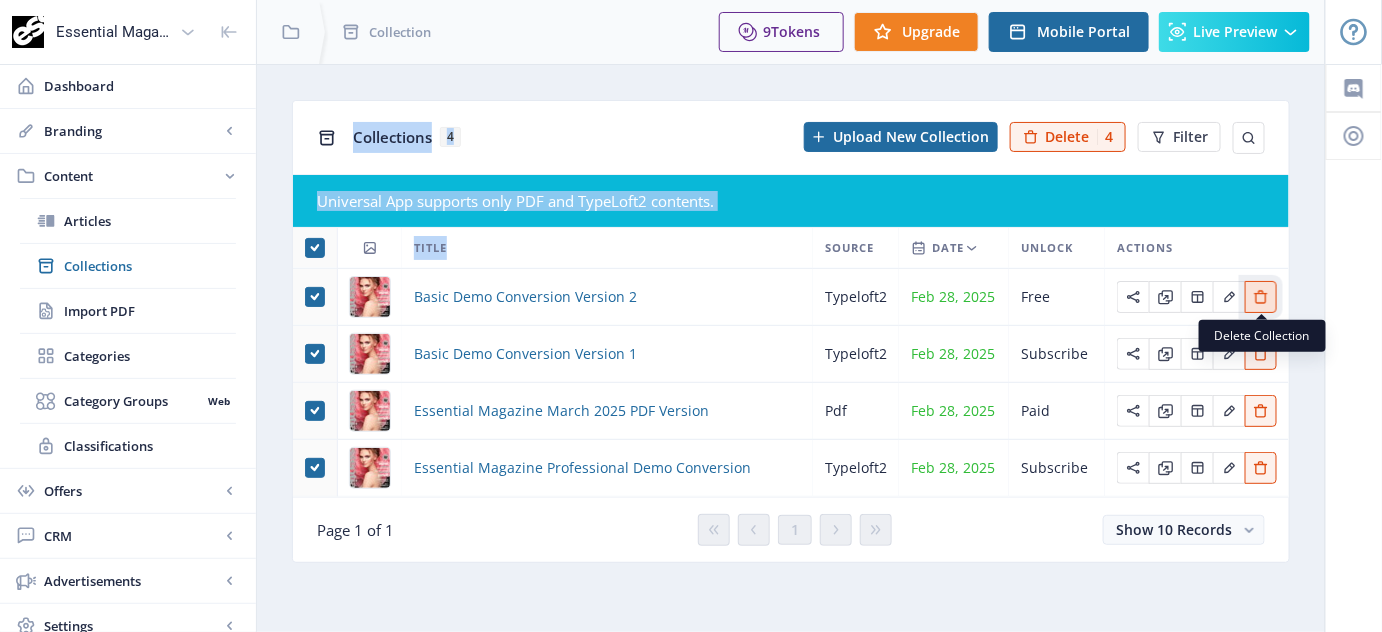 click at bounding box center (1261, 297) 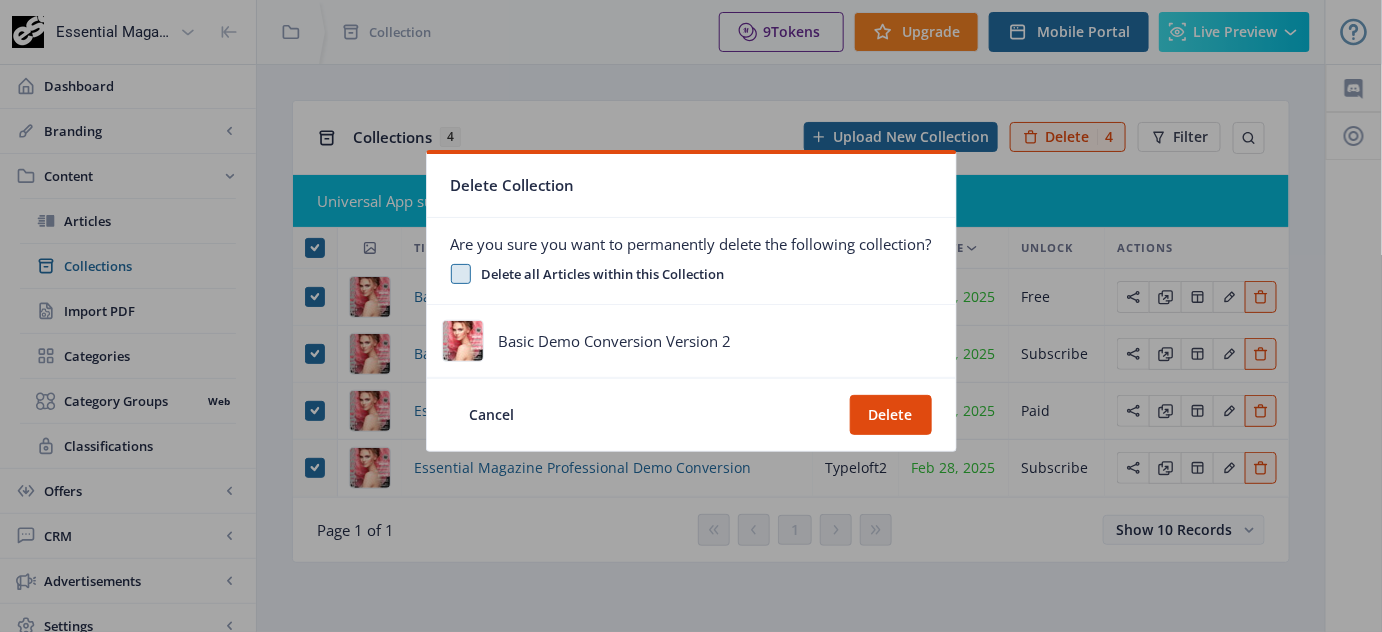 click at bounding box center (461, 274) 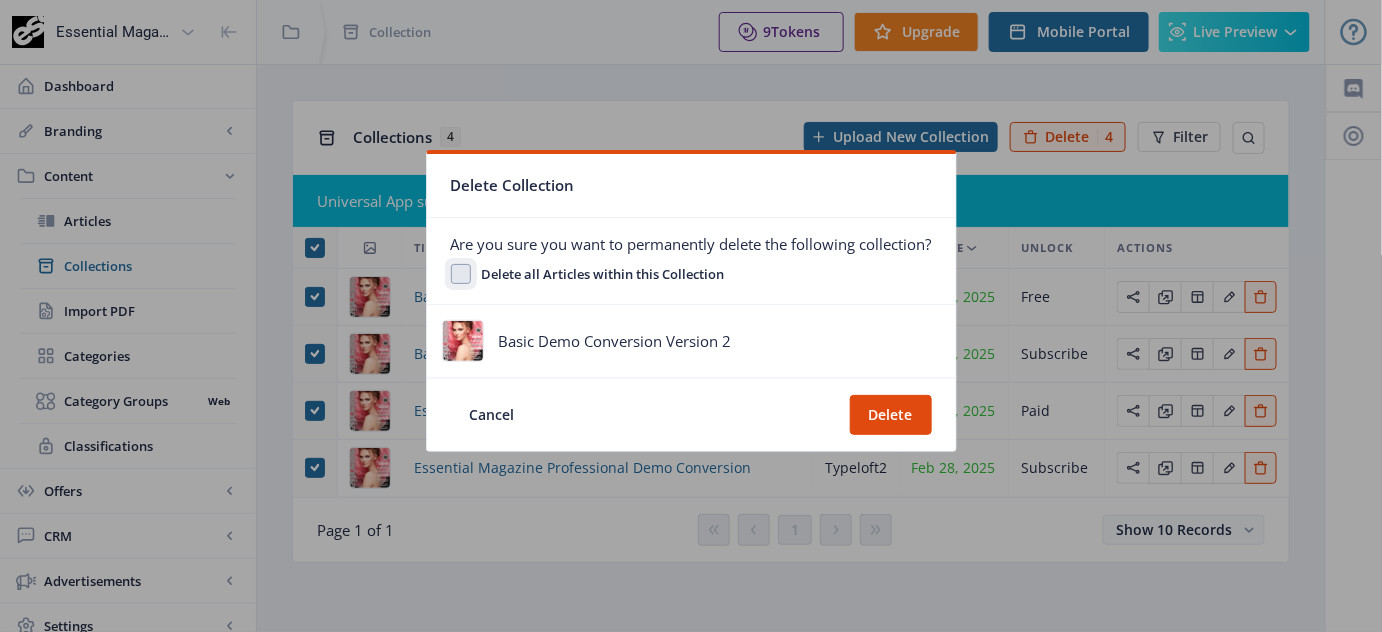 click on "Delete all Articles within this Collection" at bounding box center (451, 274) 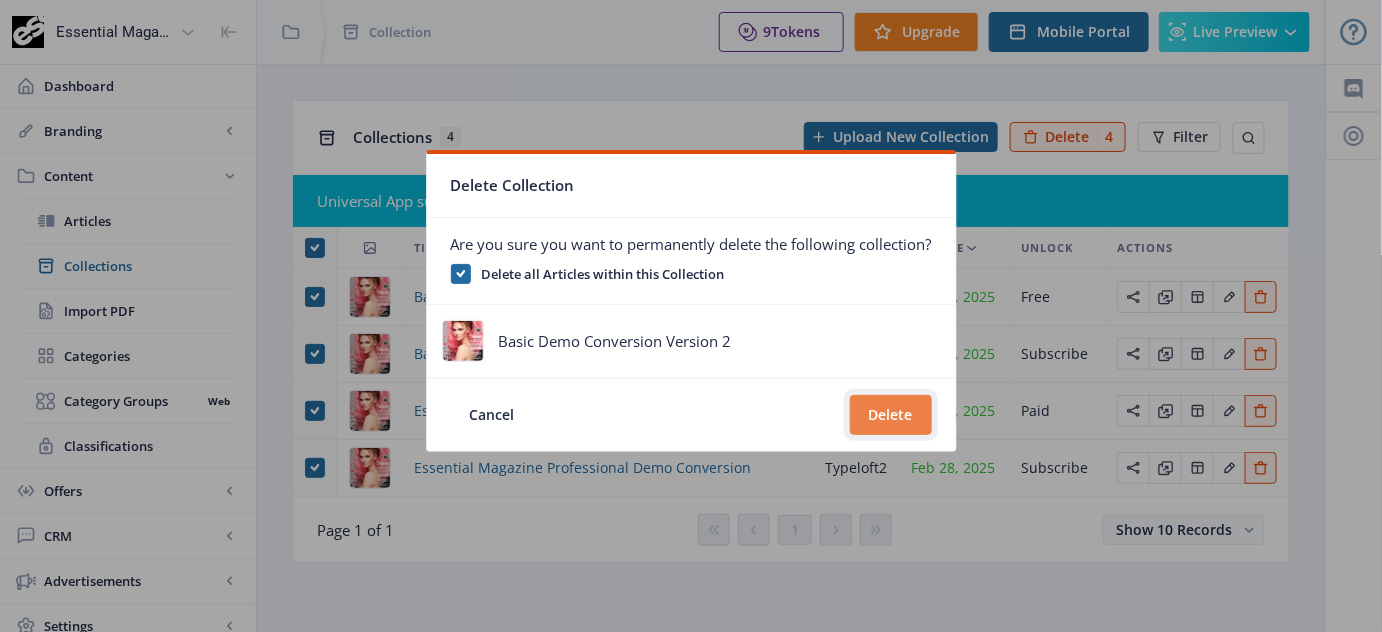 click on "Delete" at bounding box center [891, 415] 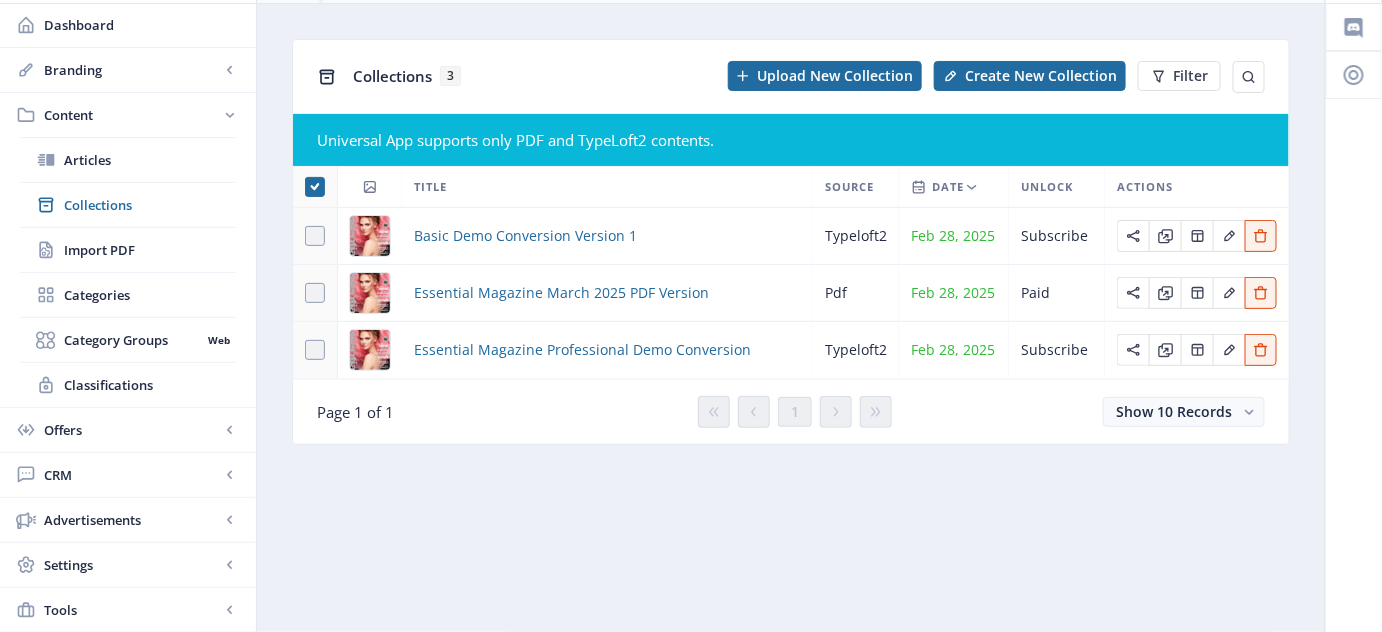 scroll, scrollTop: 0, scrollLeft: 0, axis: both 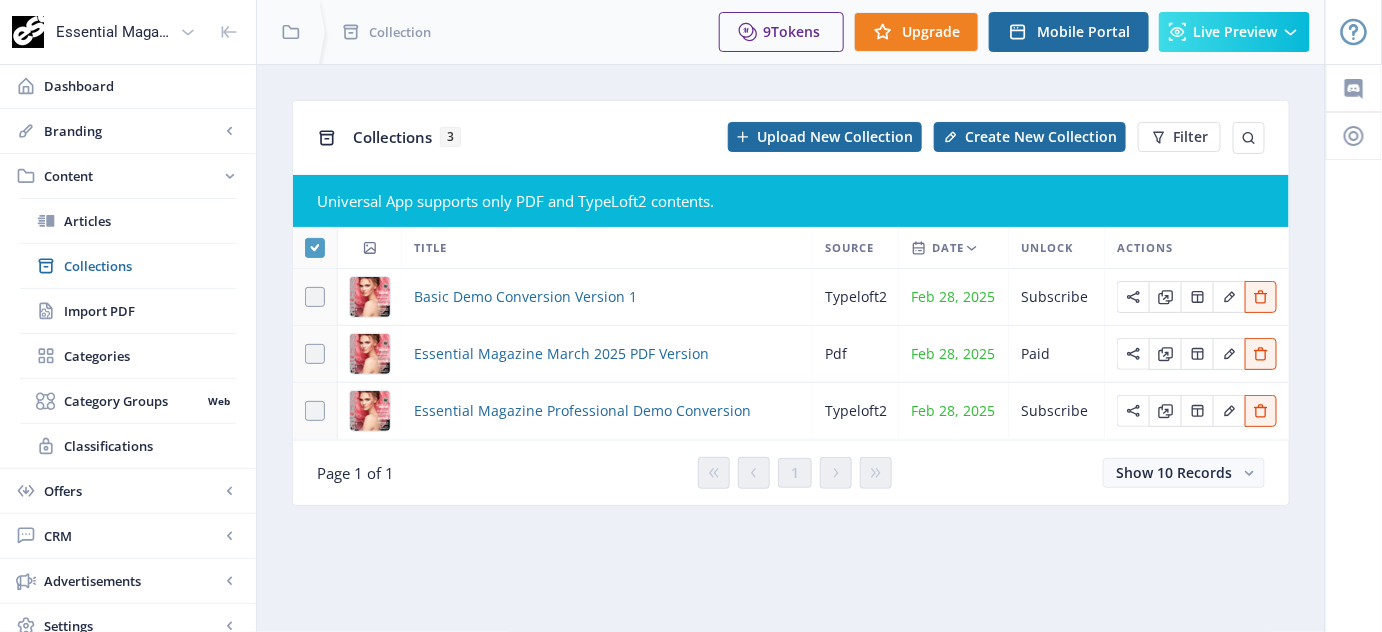 click at bounding box center [315, 248] 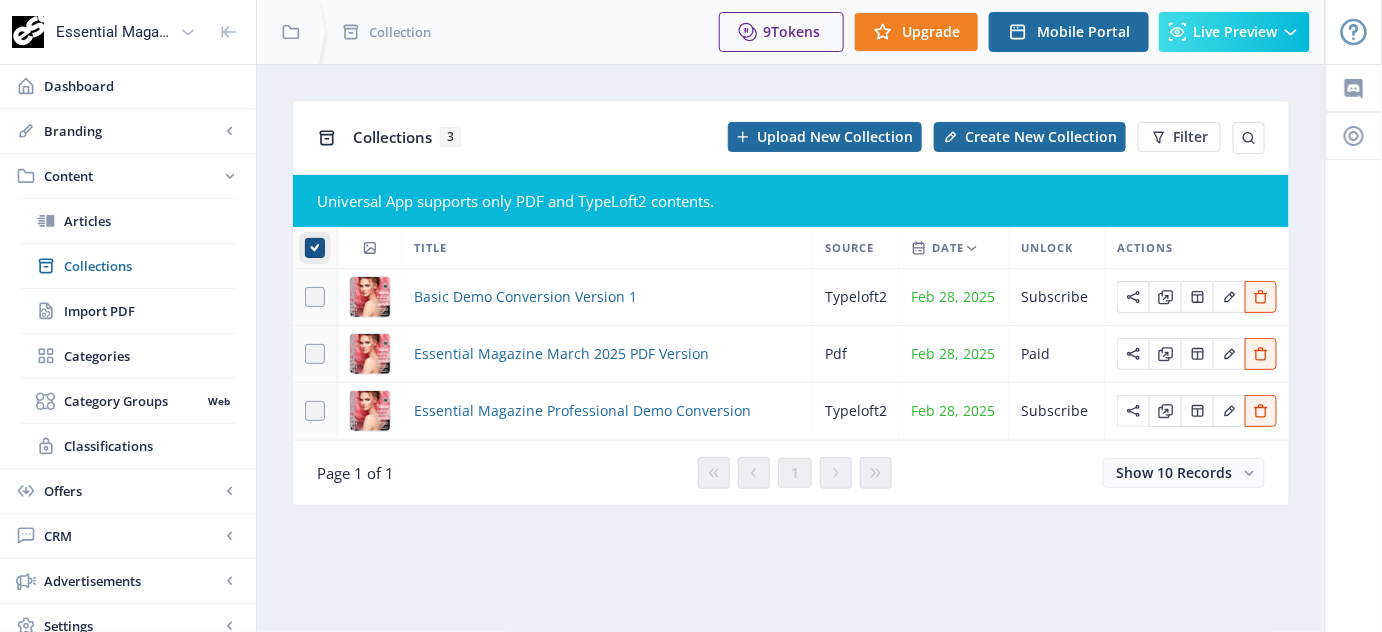 click at bounding box center [305, 248] 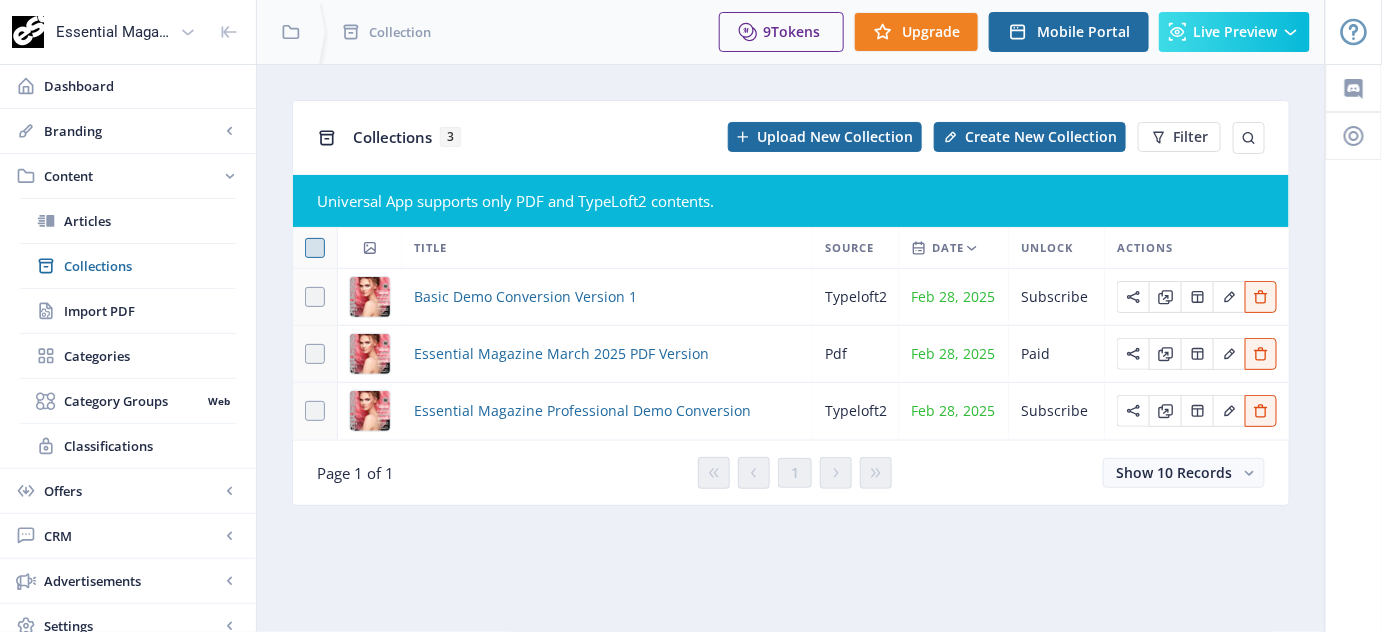 click at bounding box center (315, 248) 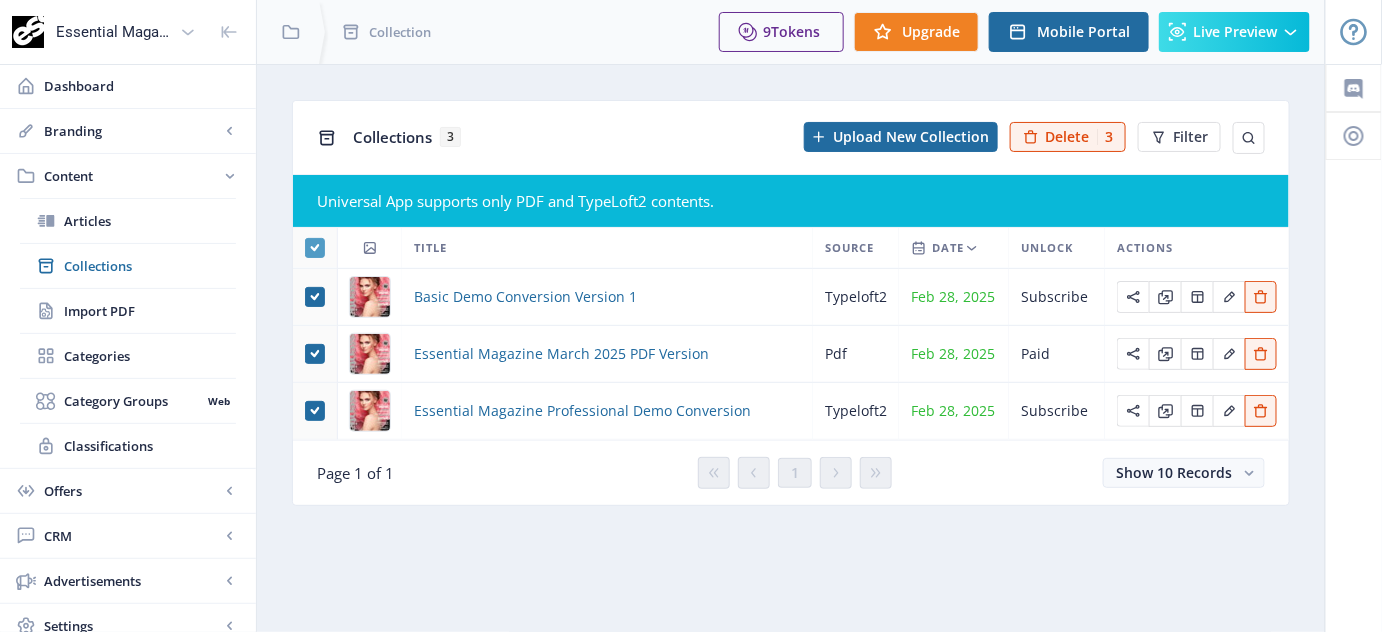 click at bounding box center [314, 247] 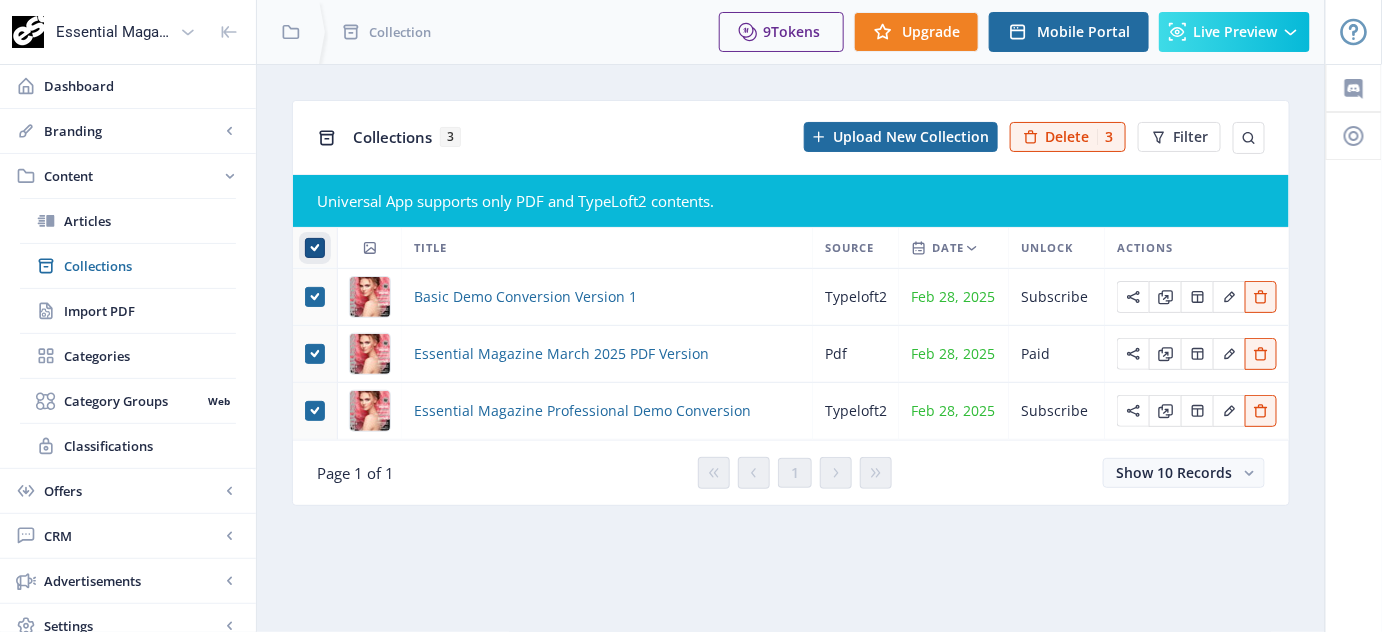 checkbox on "false" 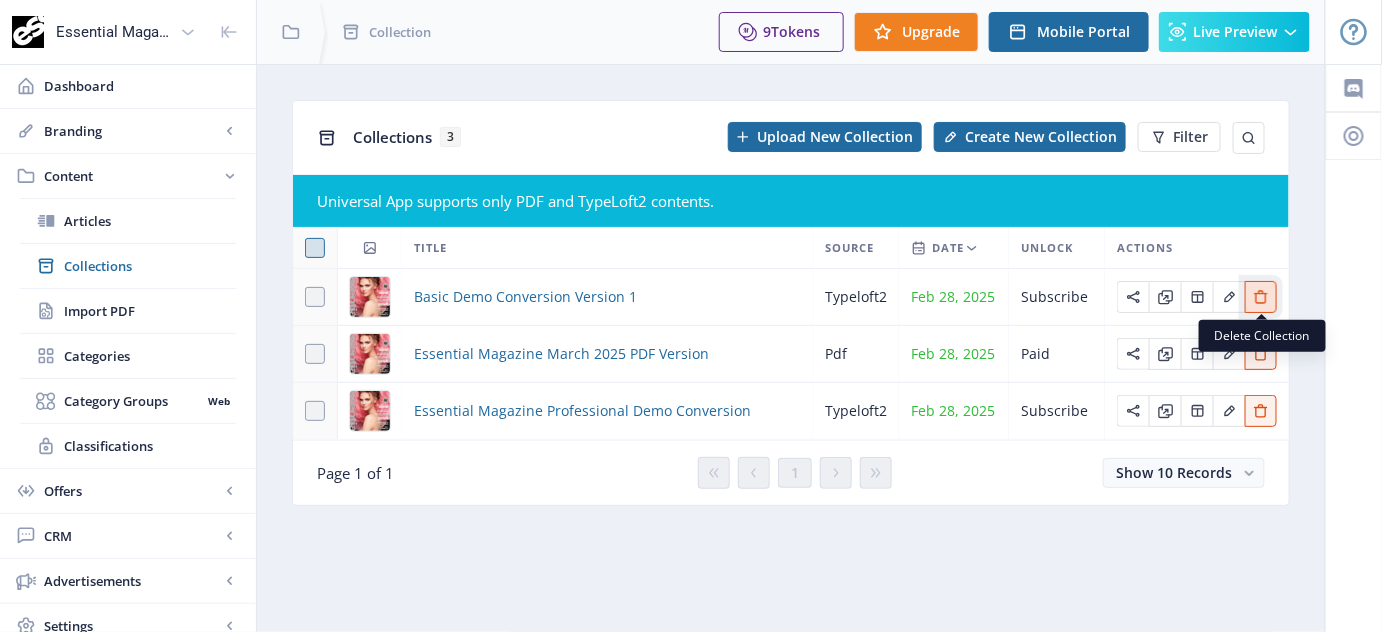 click at bounding box center [1261, 297] 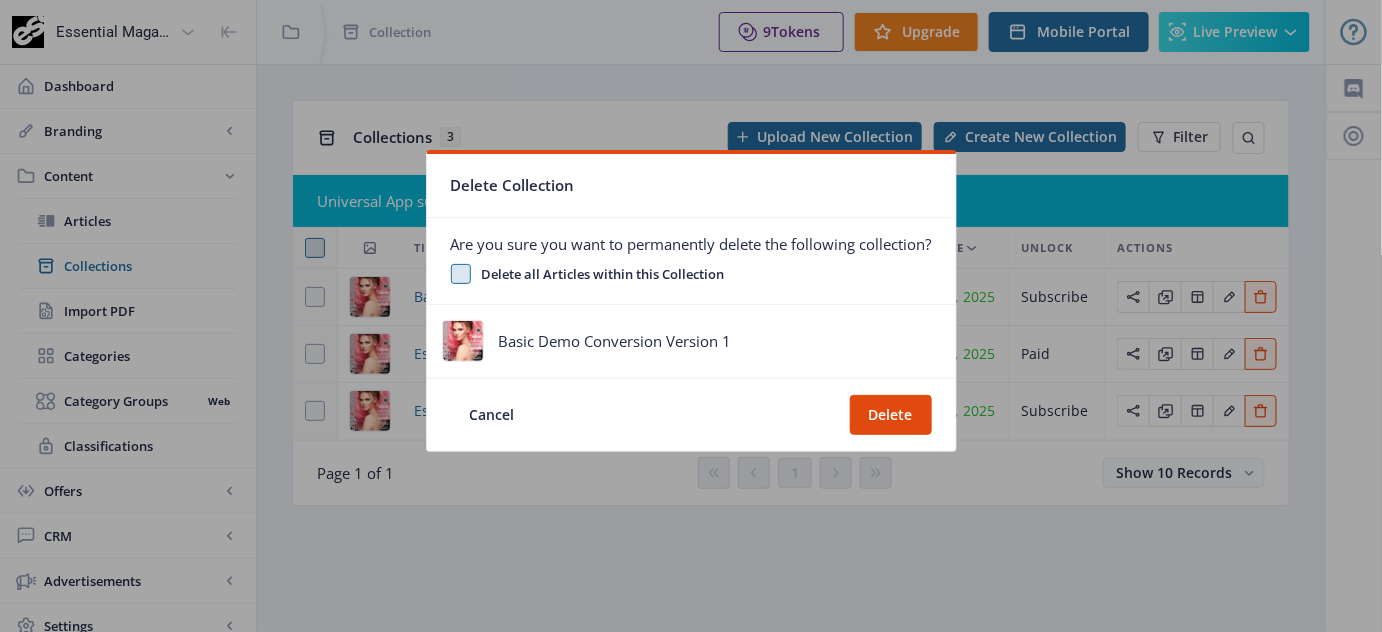 click at bounding box center (461, 274) 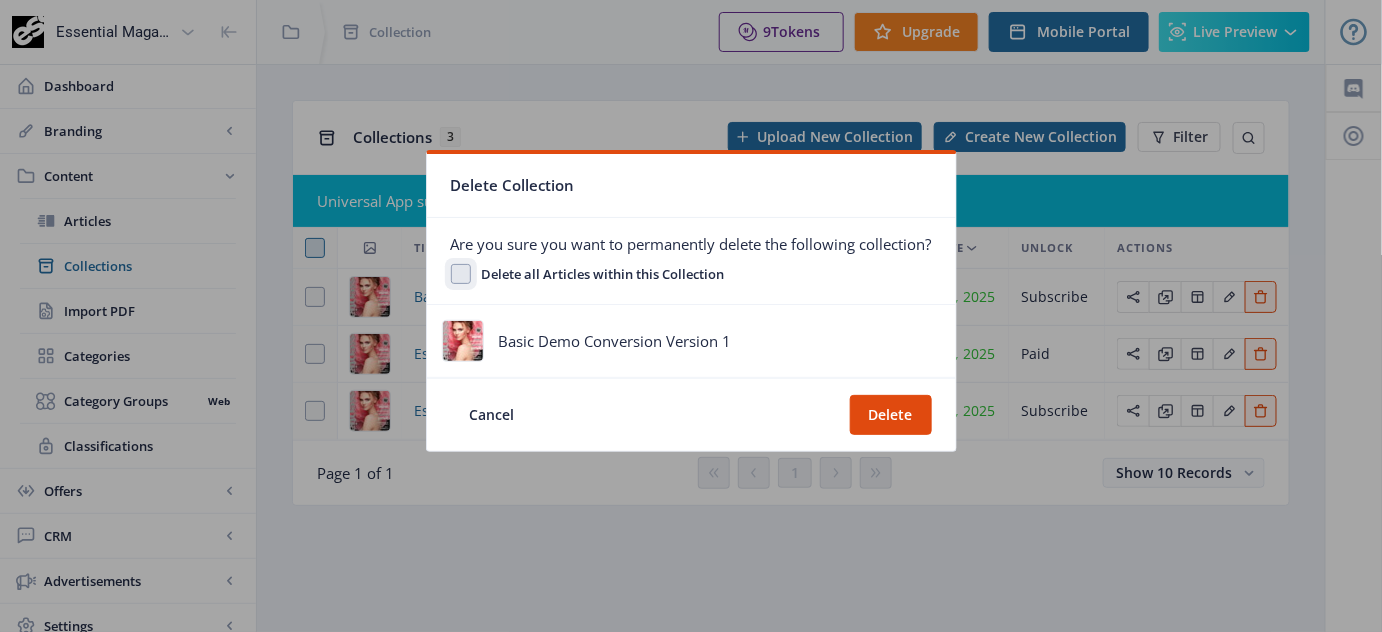 click on "Delete all Articles within this Collection" at bounding box center (451, 274) 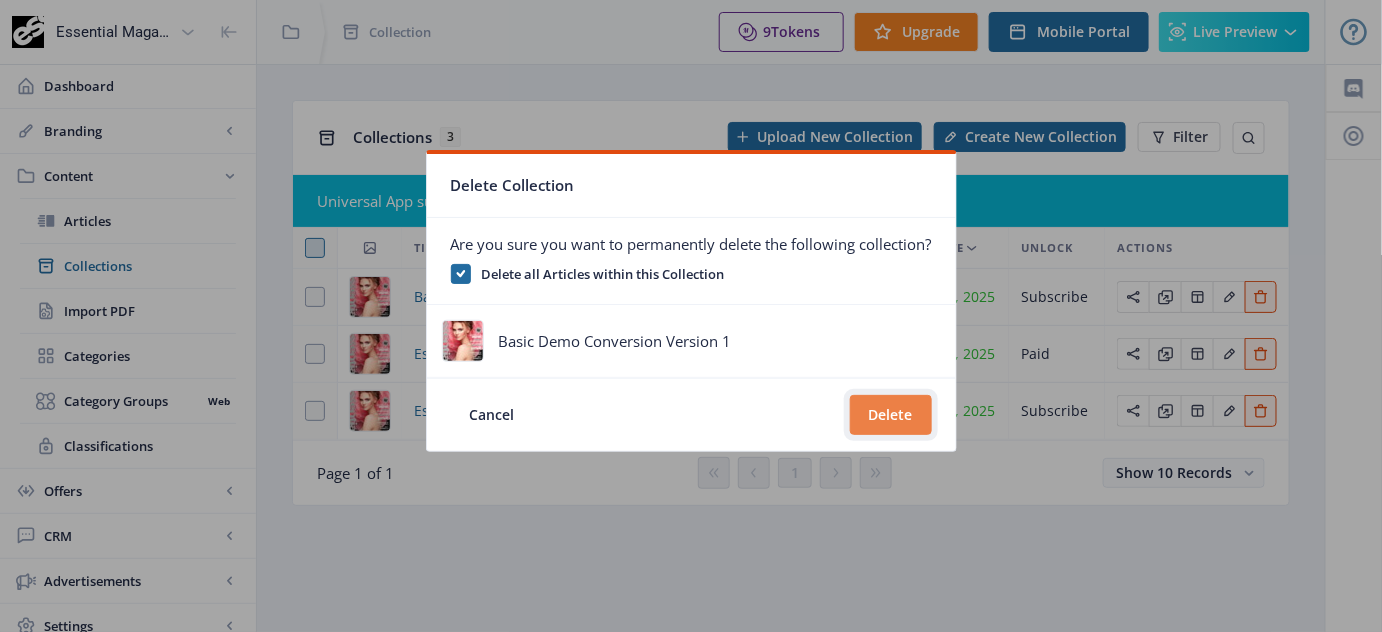 click on "Delete" at bounding box center [891, 415] 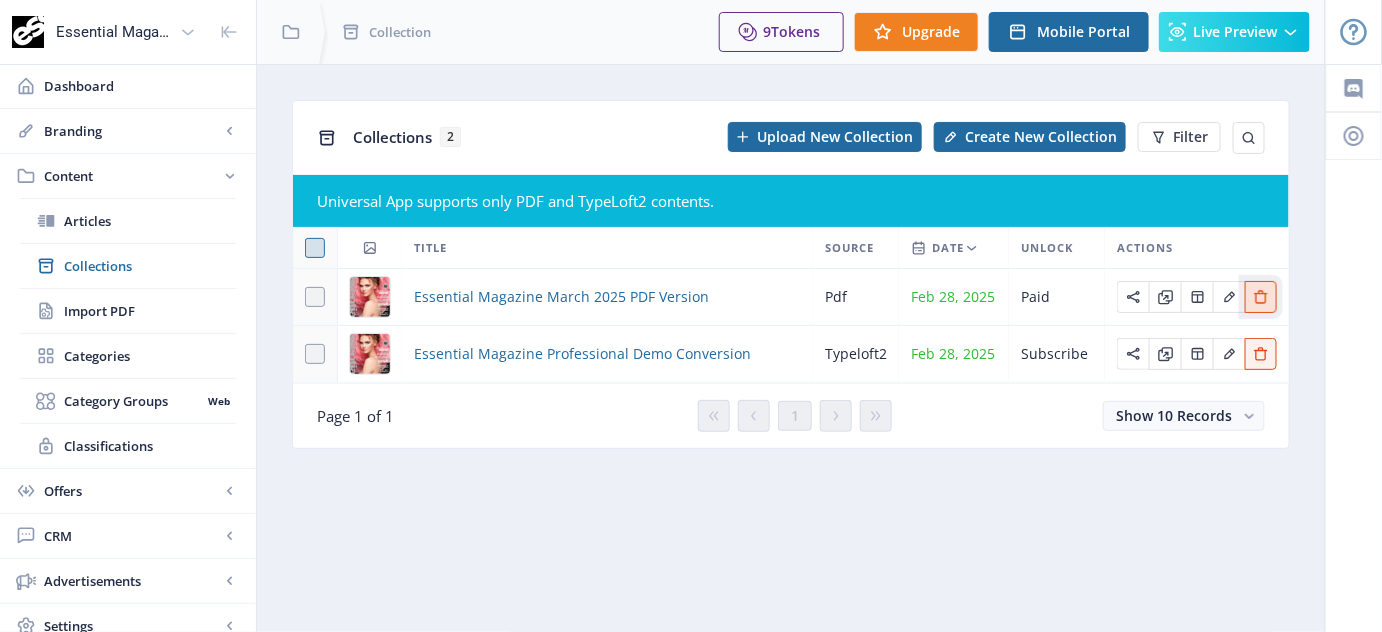 click at bounding box center [1261, 297] 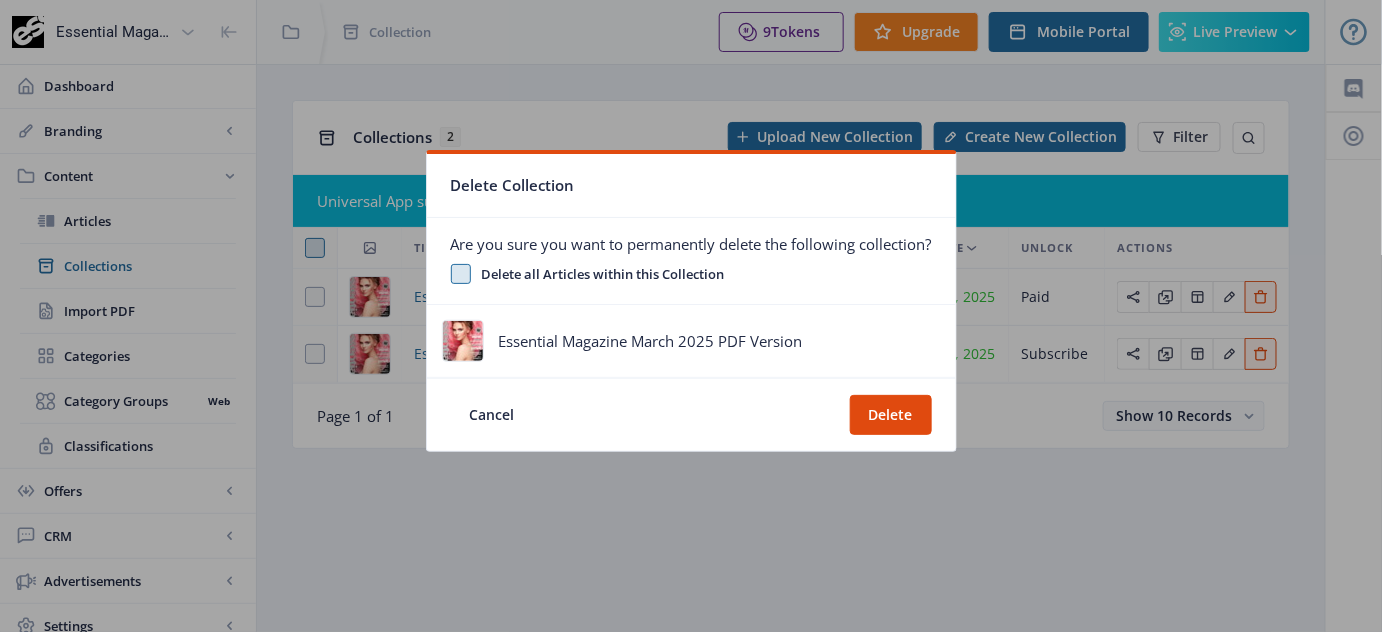 click at bounding box center (461, 274) 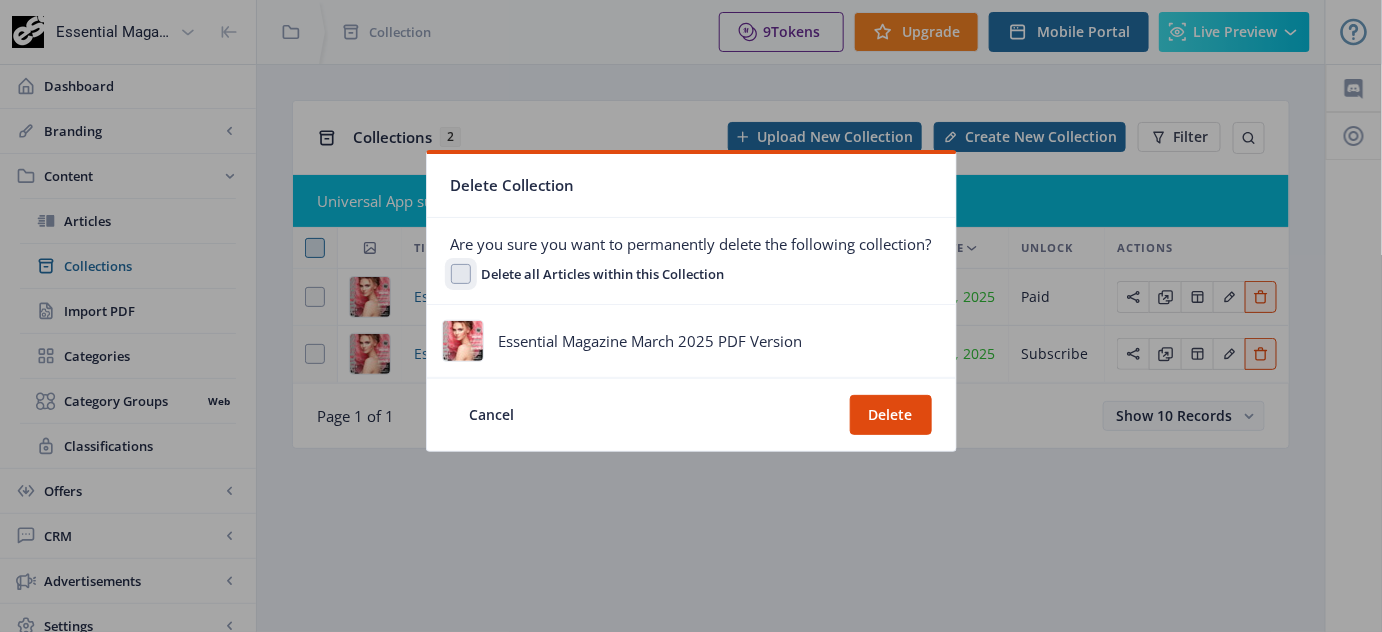 click on "Delete all Articles within this Collection" at bounding box center (451, 274) 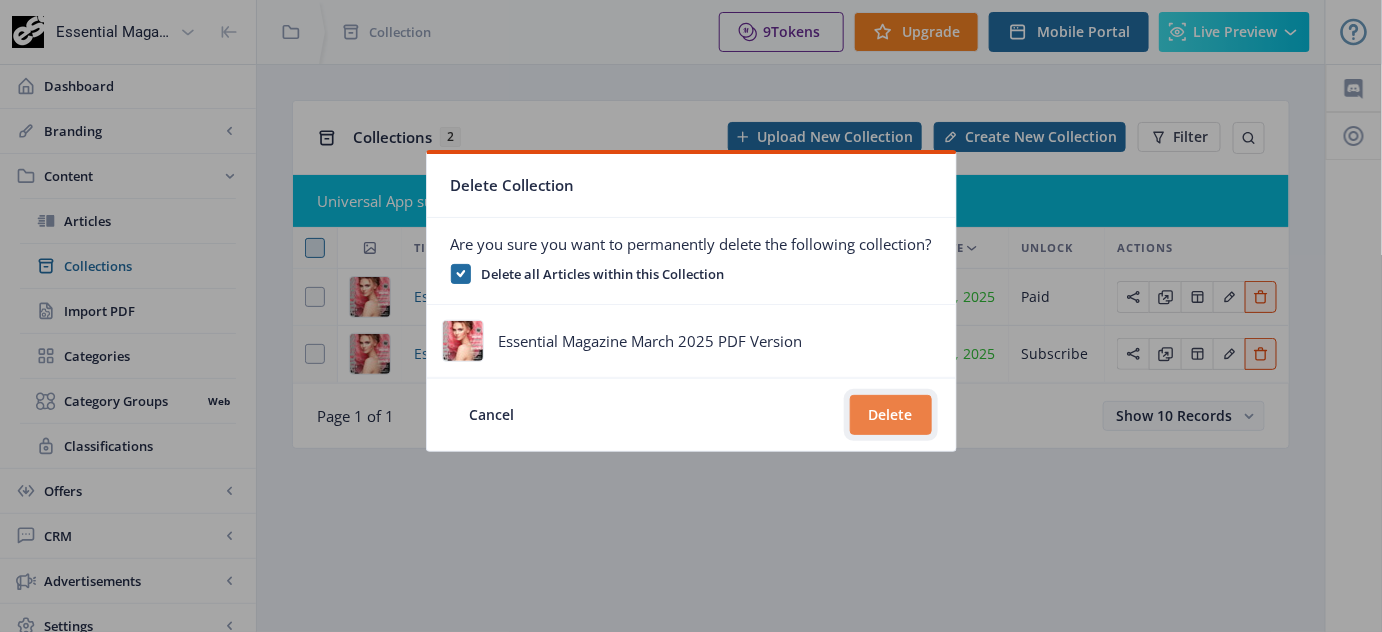 click on "Delete" at bounding box center (891, 415) 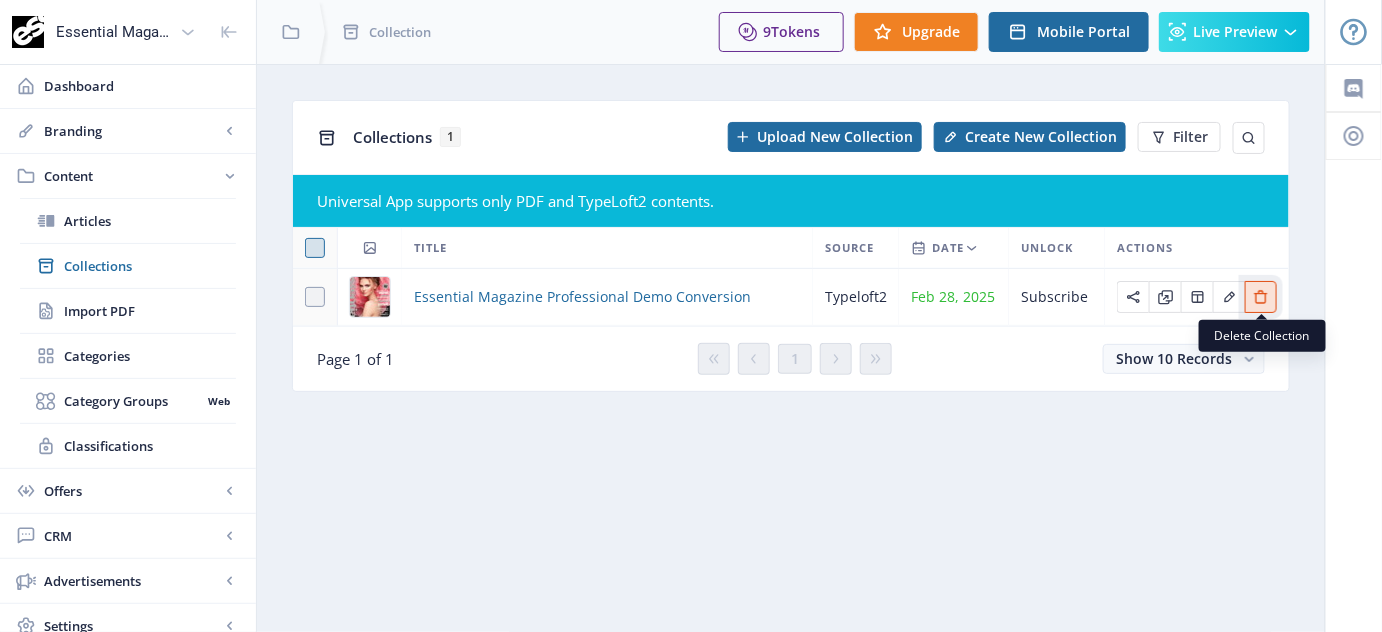 click at bounding box center [1261, 297] 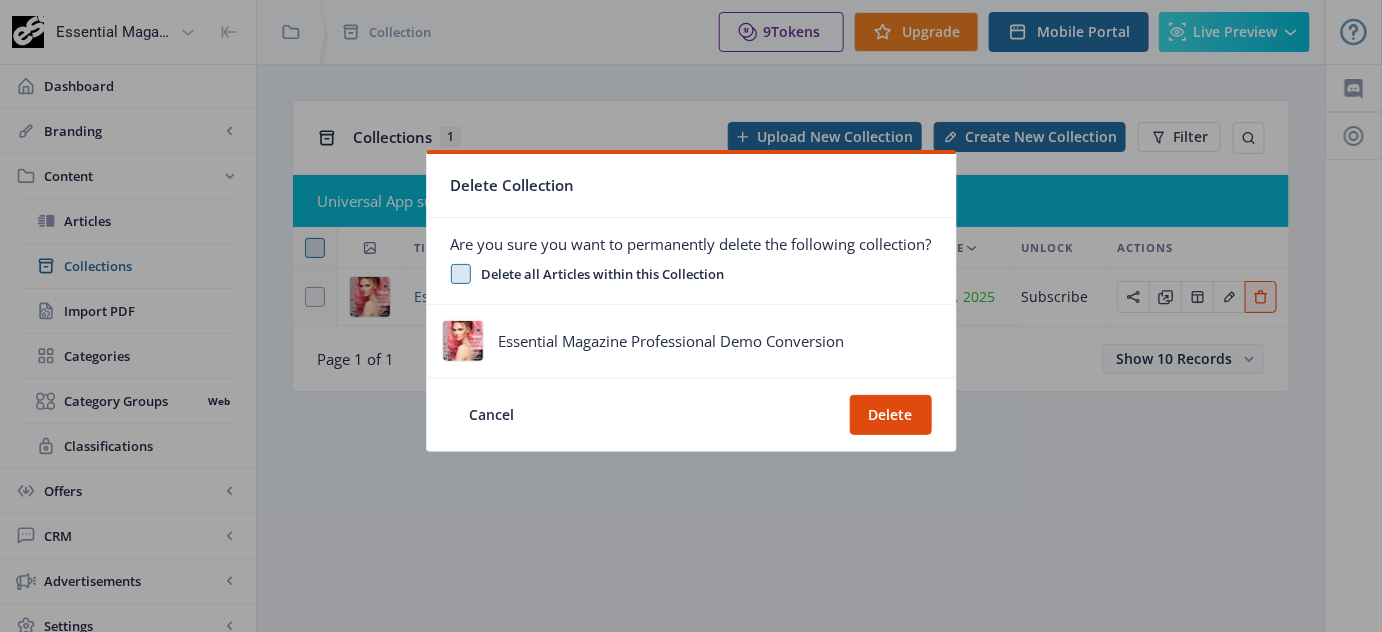 click at bounding box center [461, 274] 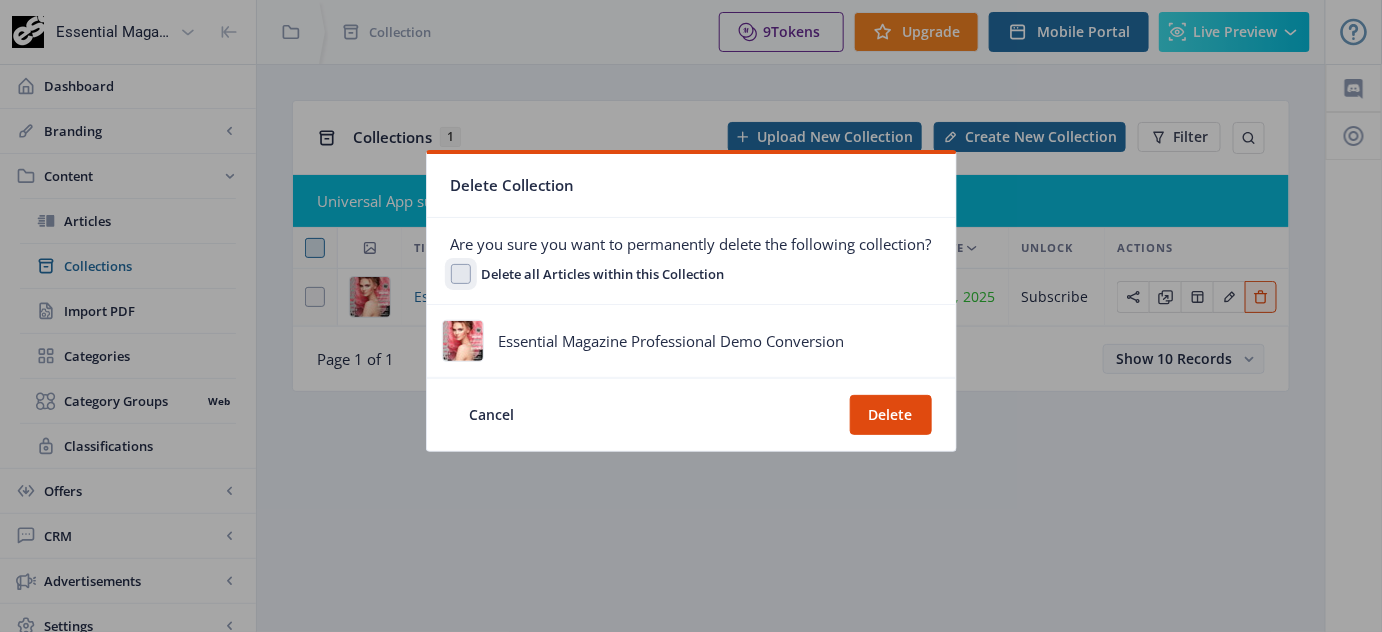click on "Delete all Articles within this Collection" at bounding box center (451, 274) 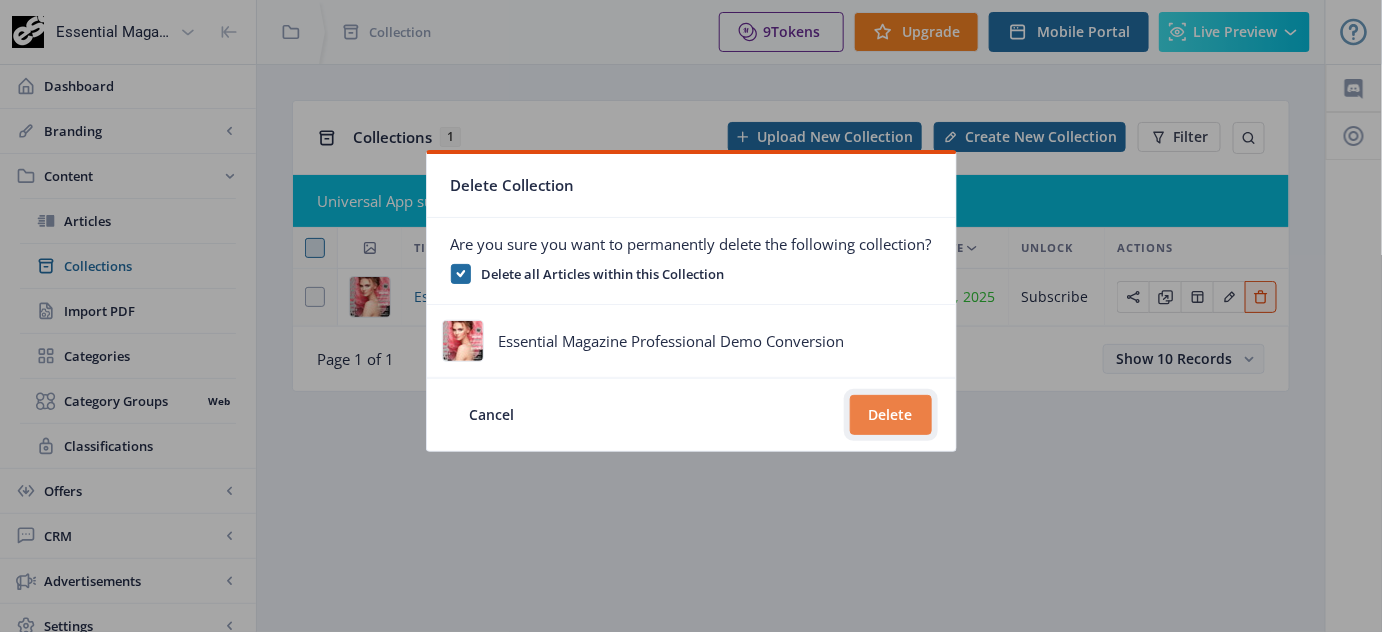 click on "Delete" at bounding box center [891, 415] 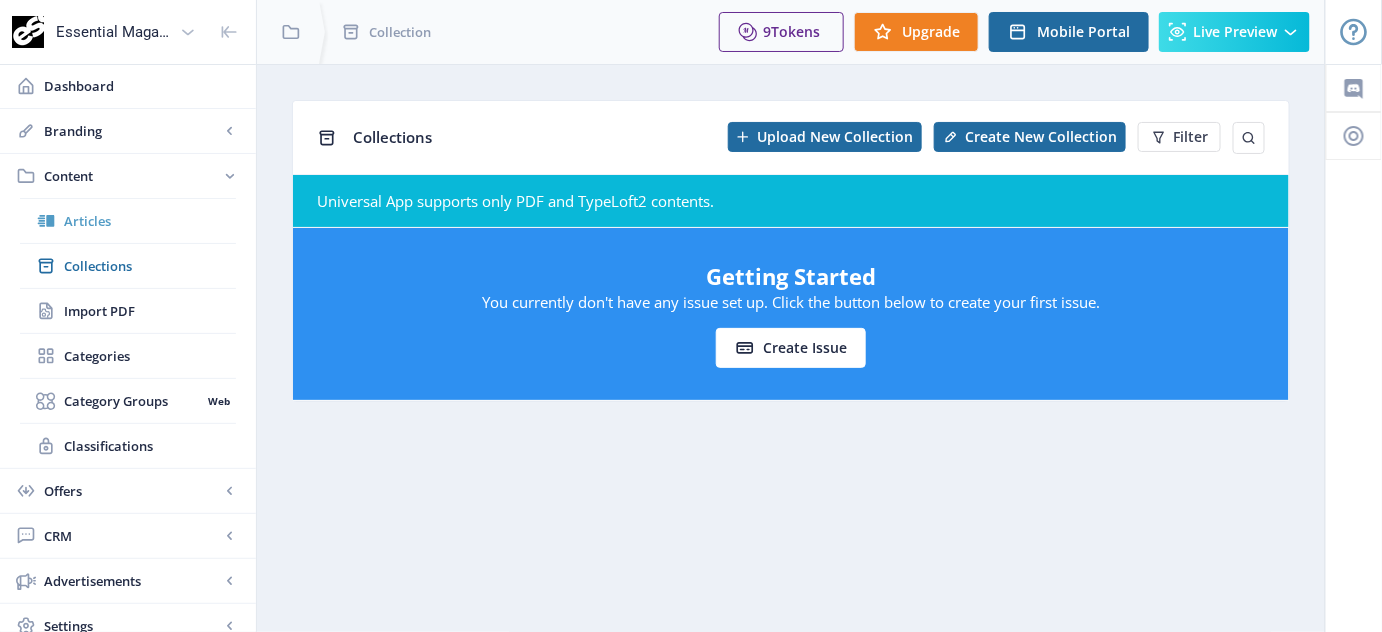 click on "Articles" at bounding box center [128, 221] 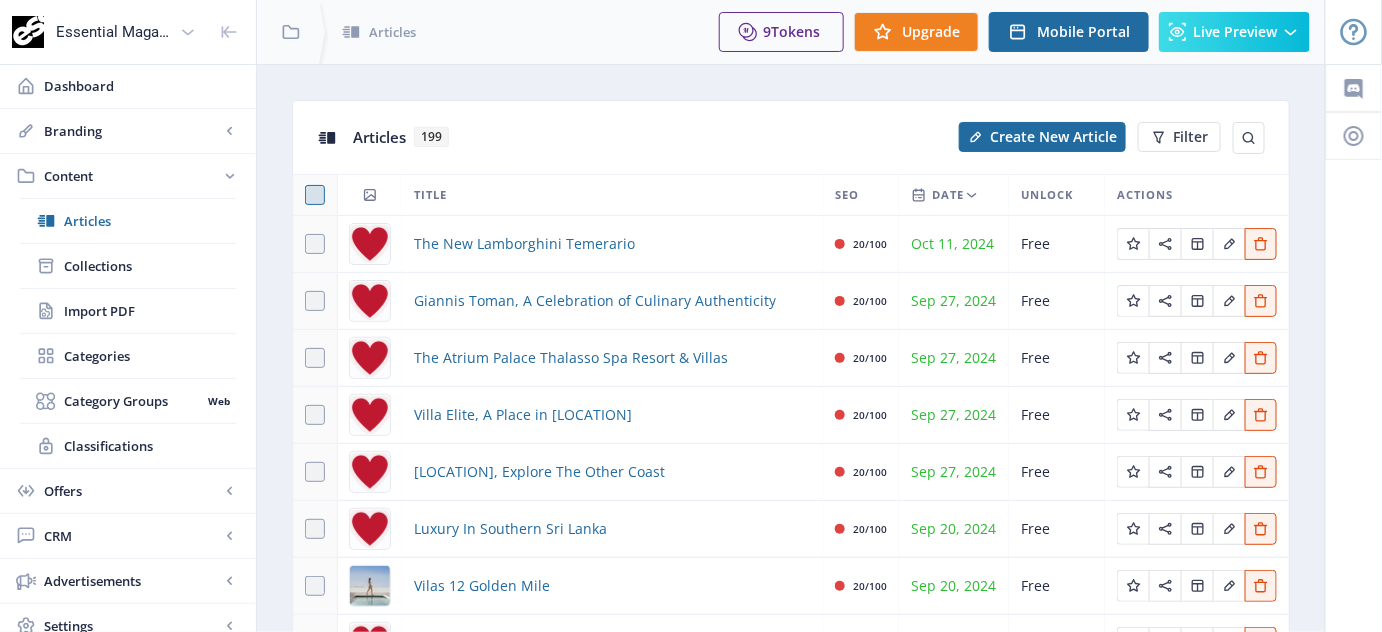 click at bounding box center [315, 195] 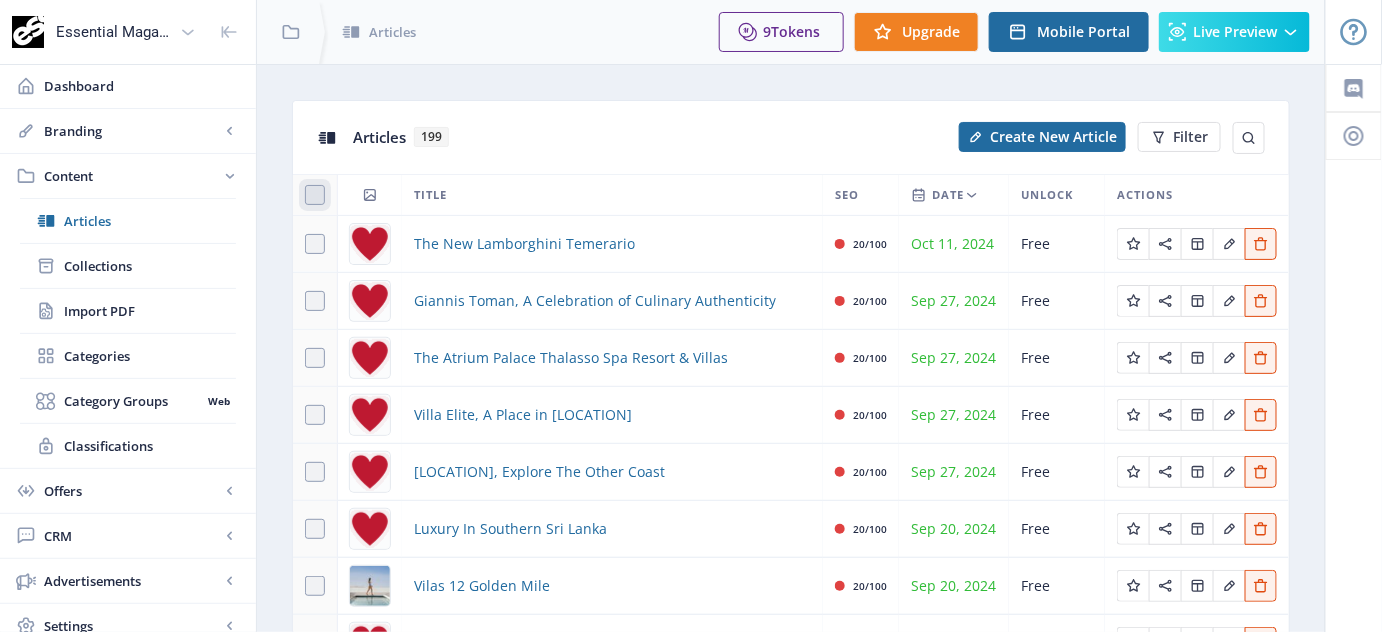 click at bounding box center [305, 195] 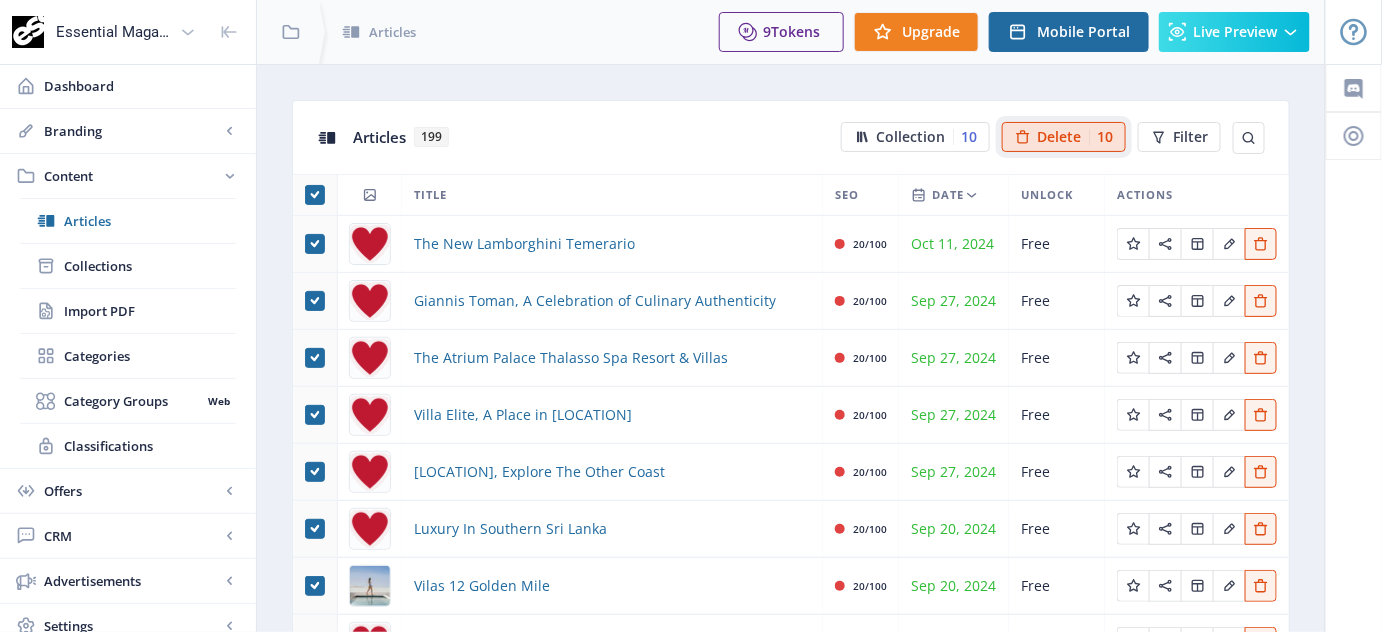 click on "Delete" at bounding box center [1059, 137] 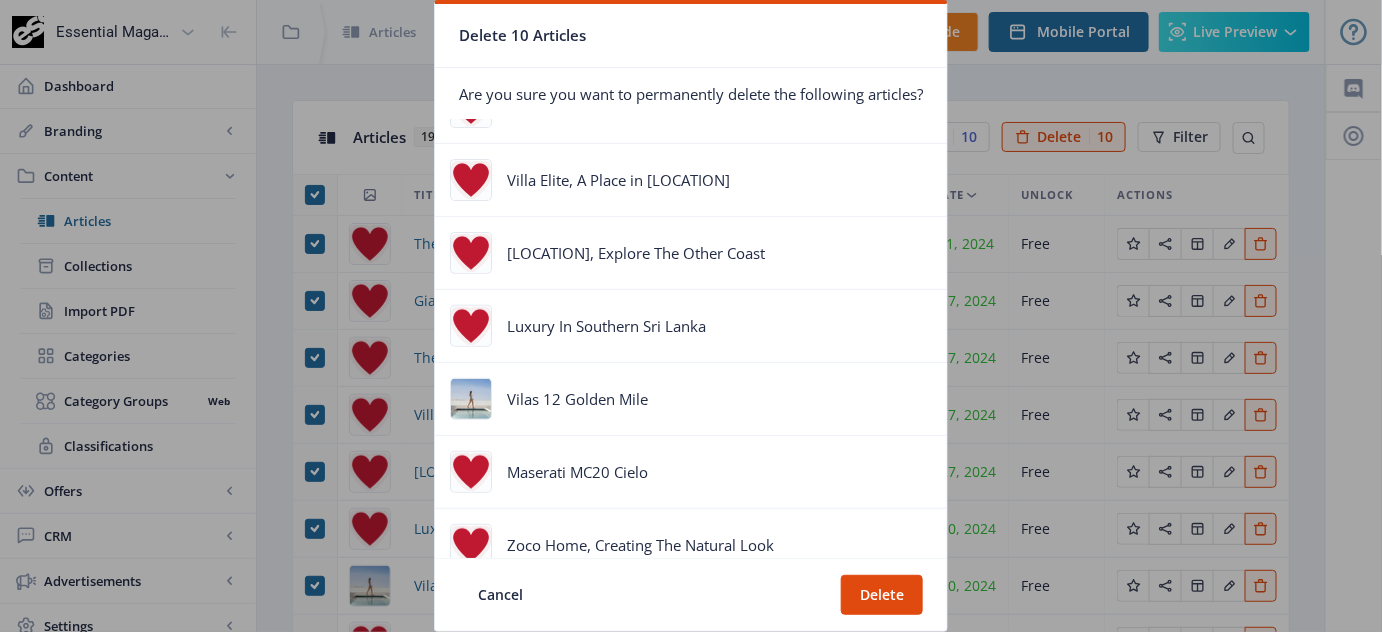 scroll, scrollTop: 288, scrollLeft: 0, axis: vertical 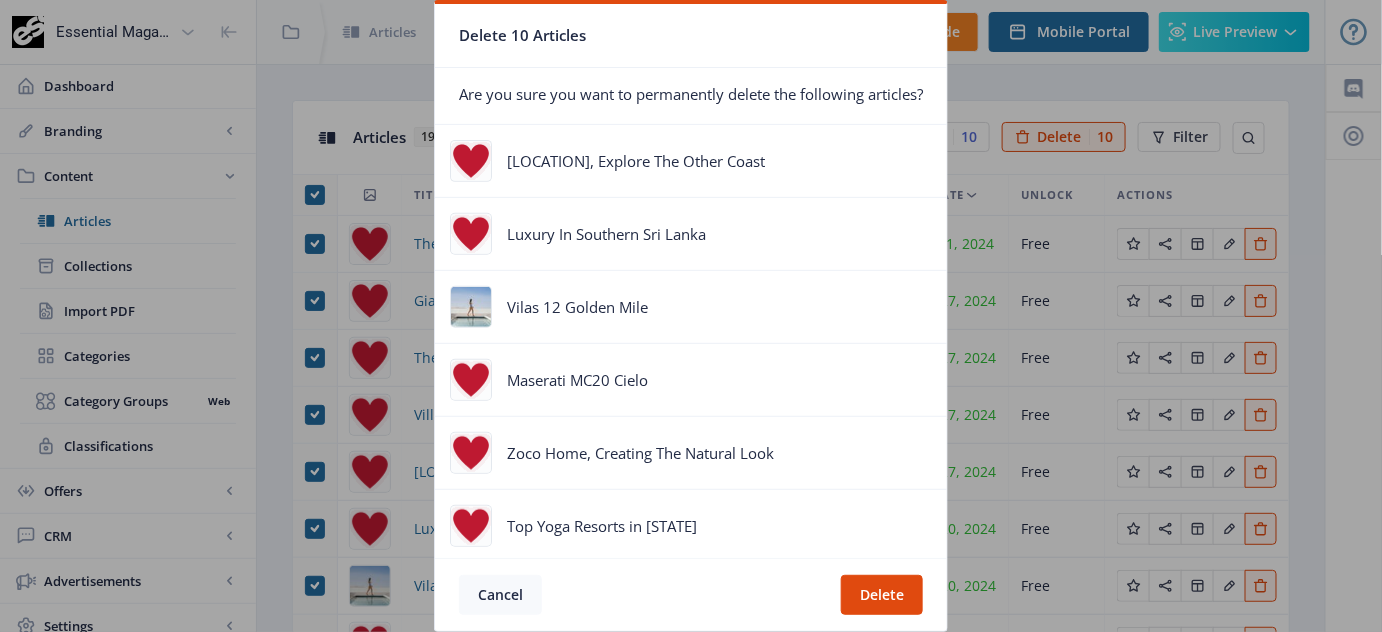 click on "Cancel" at bounding box center (500, 595) 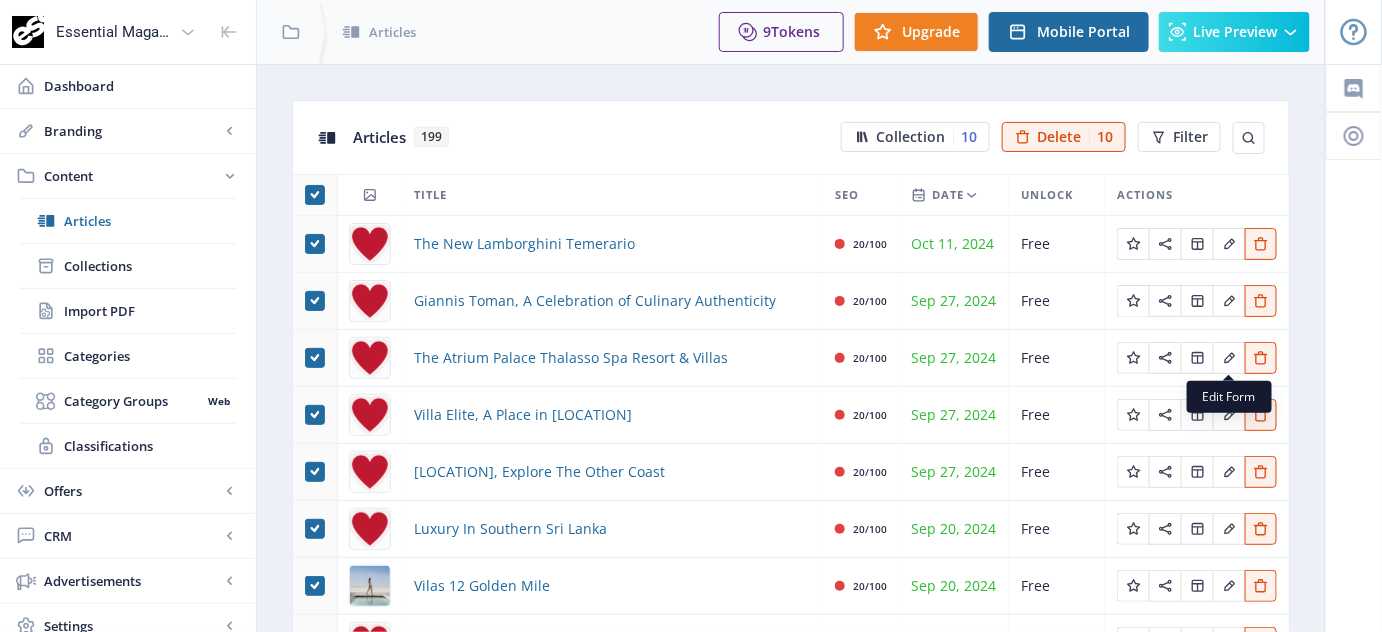 click on "Articles 199 Collection 10 Delete 10 Filter Title SEO Date Unlock Actions The New Lamborghini Temerario 20/100 Oct 11, 2024 Free Giannis Toman, A Celebration of Culinary Authenticity 20/100 Sep 27, 2024 Free The Atrium Palace Thalasso Spa Resort & Villas 20/100 Sep 27, 2024 Free Villa Elite, A Place in El Paraíso 20/100 Sep 27, 2024 Free Algarve, Explore The Other Coast 20/100 Sep 27, 2024 Free Luxury In Southern Sri Lanka 20/100 Sep 20, 2024 Free Vilas 12 Golden Mile 20/100 Sep 20, 2024 Free Maserati MC20 Cielo 20/100 Sep 20, 2024 Free Zoco Home, Creating The Natural Look 20/100 Sep 20, 2024 Free Top Yoga Resorts in Spain 20/100 Aug 23, 2024 Free Page 1 of 20 1 2 3 4 5 Show 10 Records" at bounding box center (791, 493) 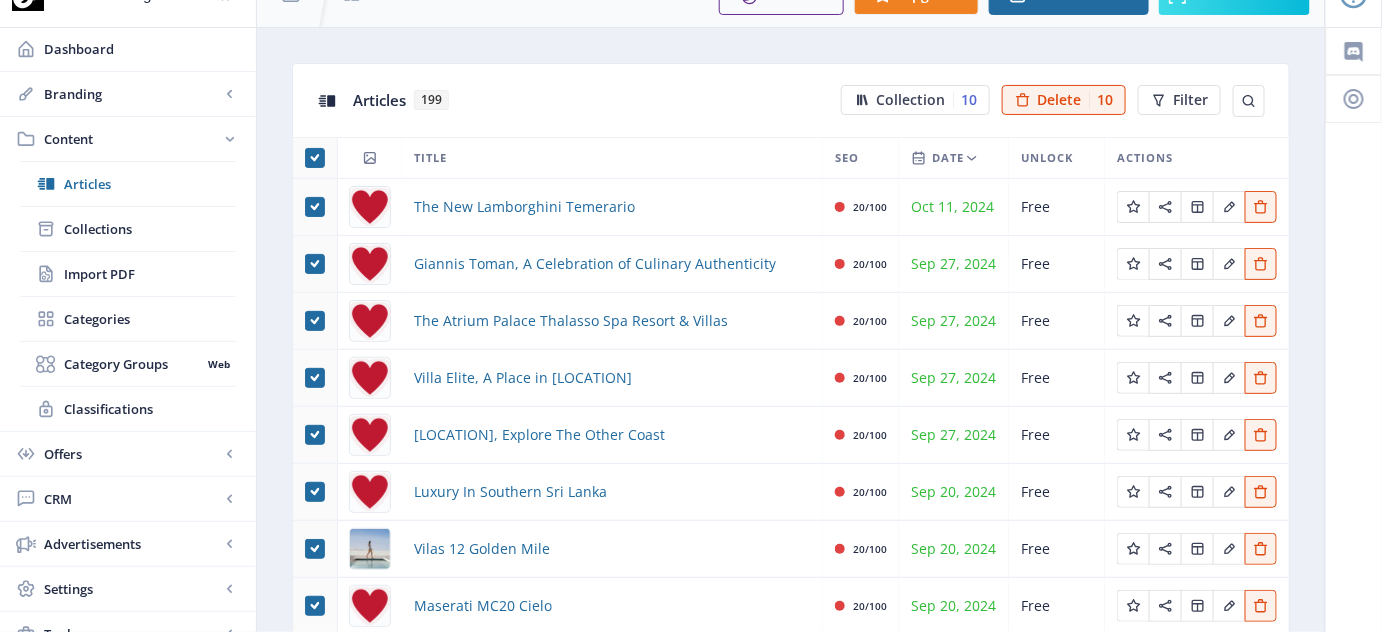 scroll, scrollTop: 0, scrollLeft: 0, axis: both 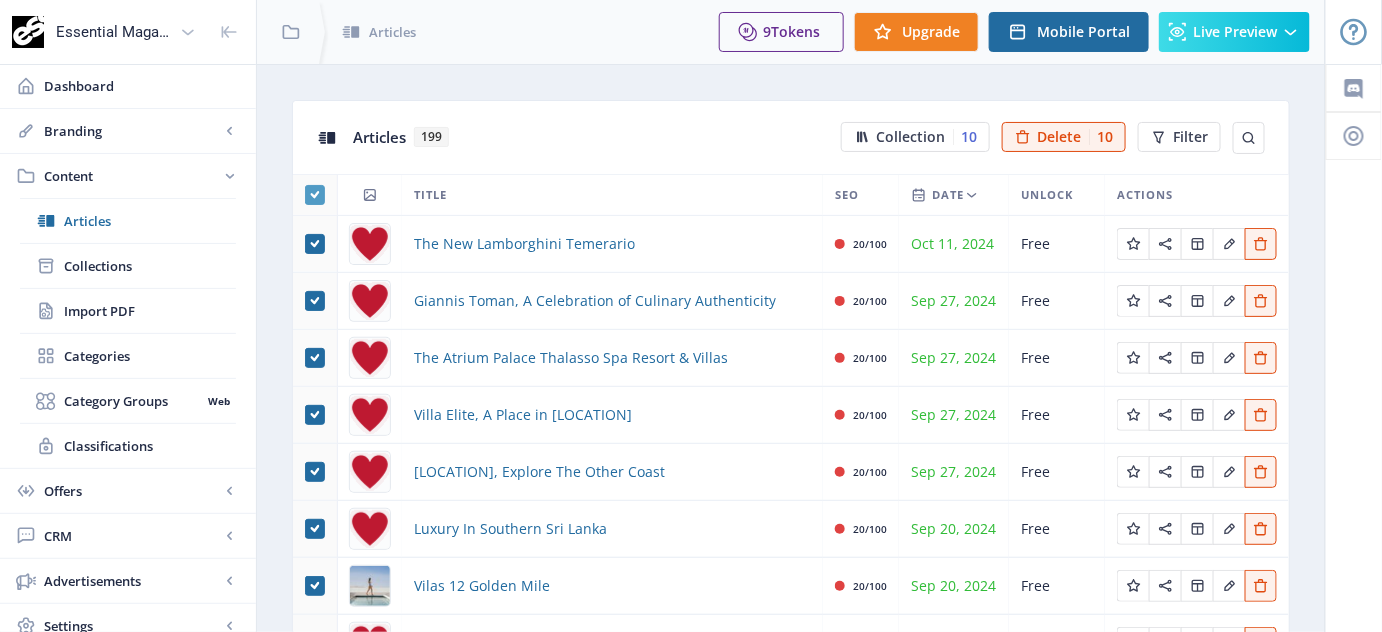 click at bounding box center [315, 195] 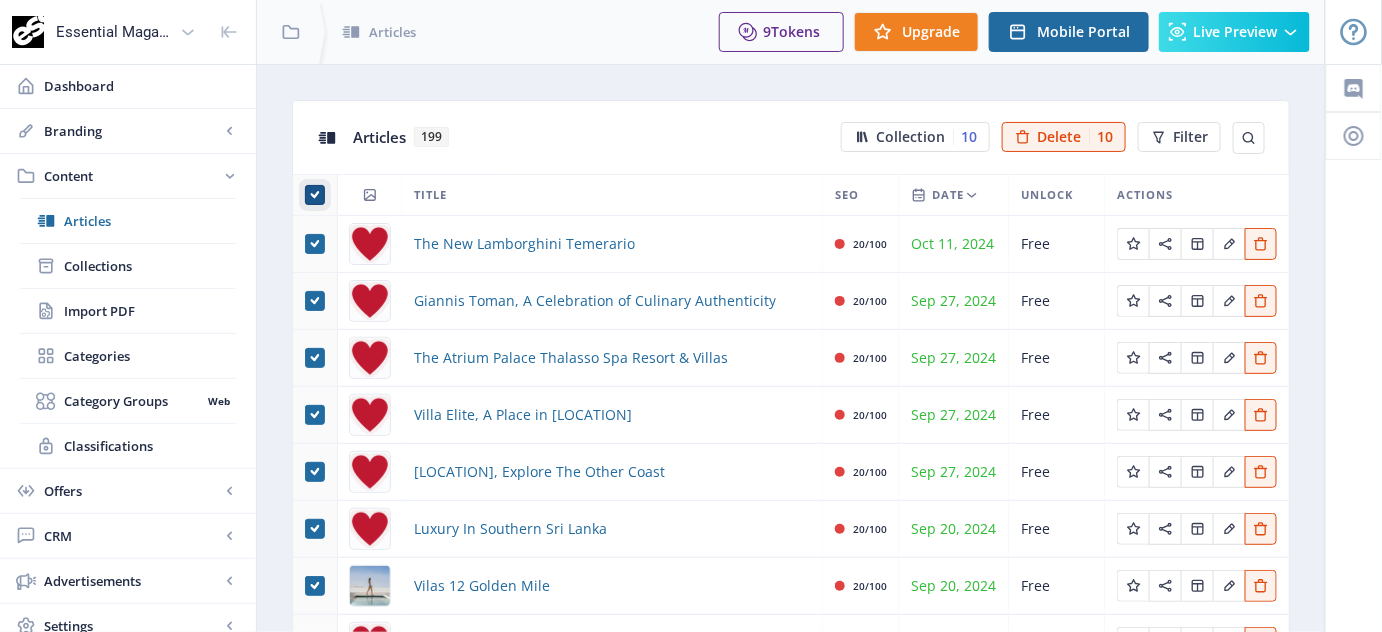 click at bounding box center (305, 195) 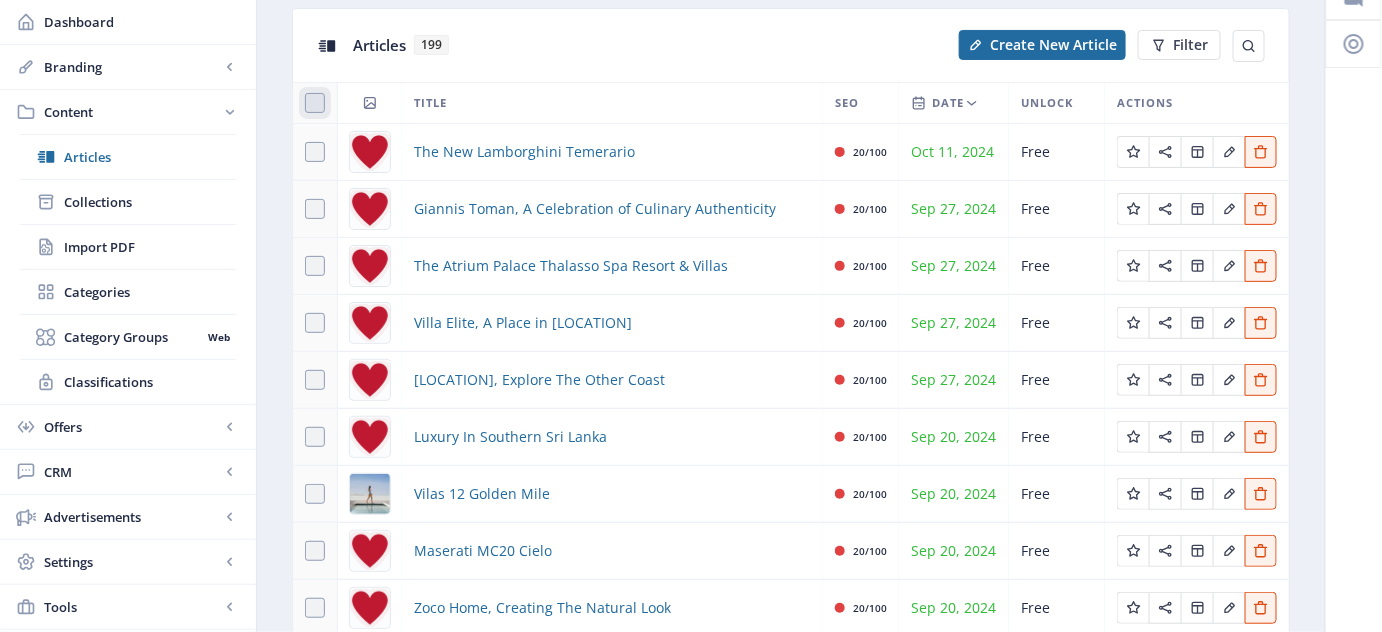 scroll, scrollTop: 0, scrollLeft: 0, axis: both 